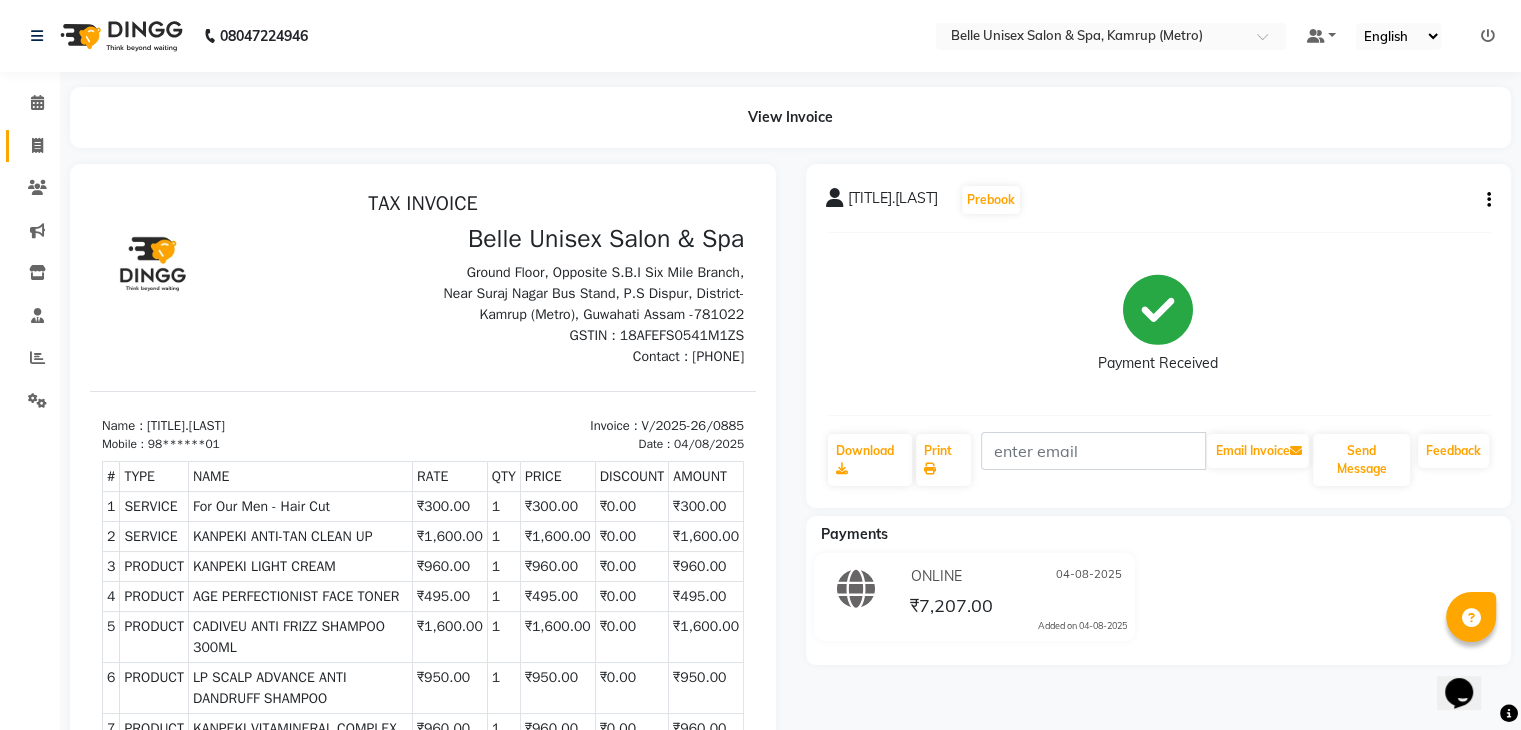 scroll, scrollTop: 0, scrollLeft: 0, axis: both 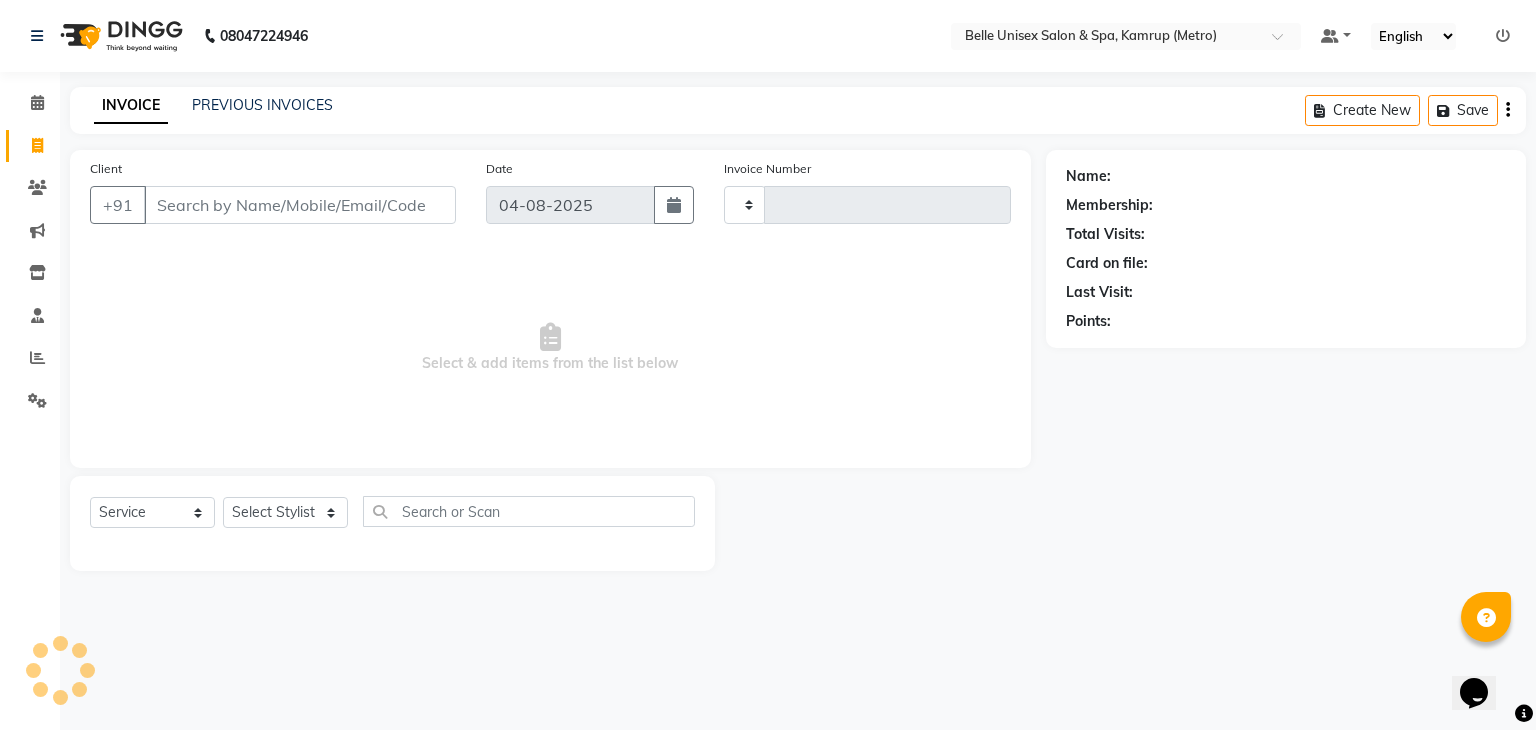 type on "0886" 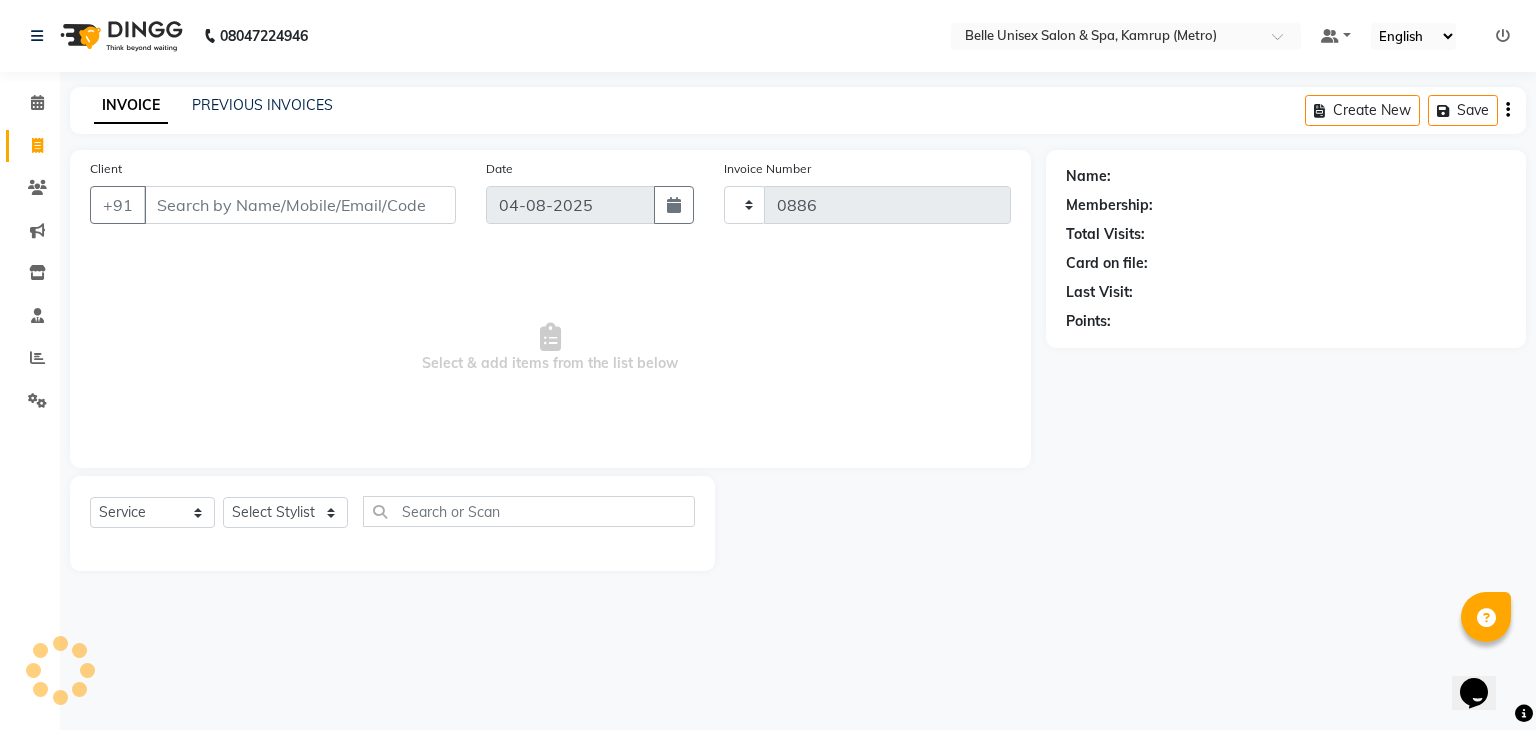 select on "7291" 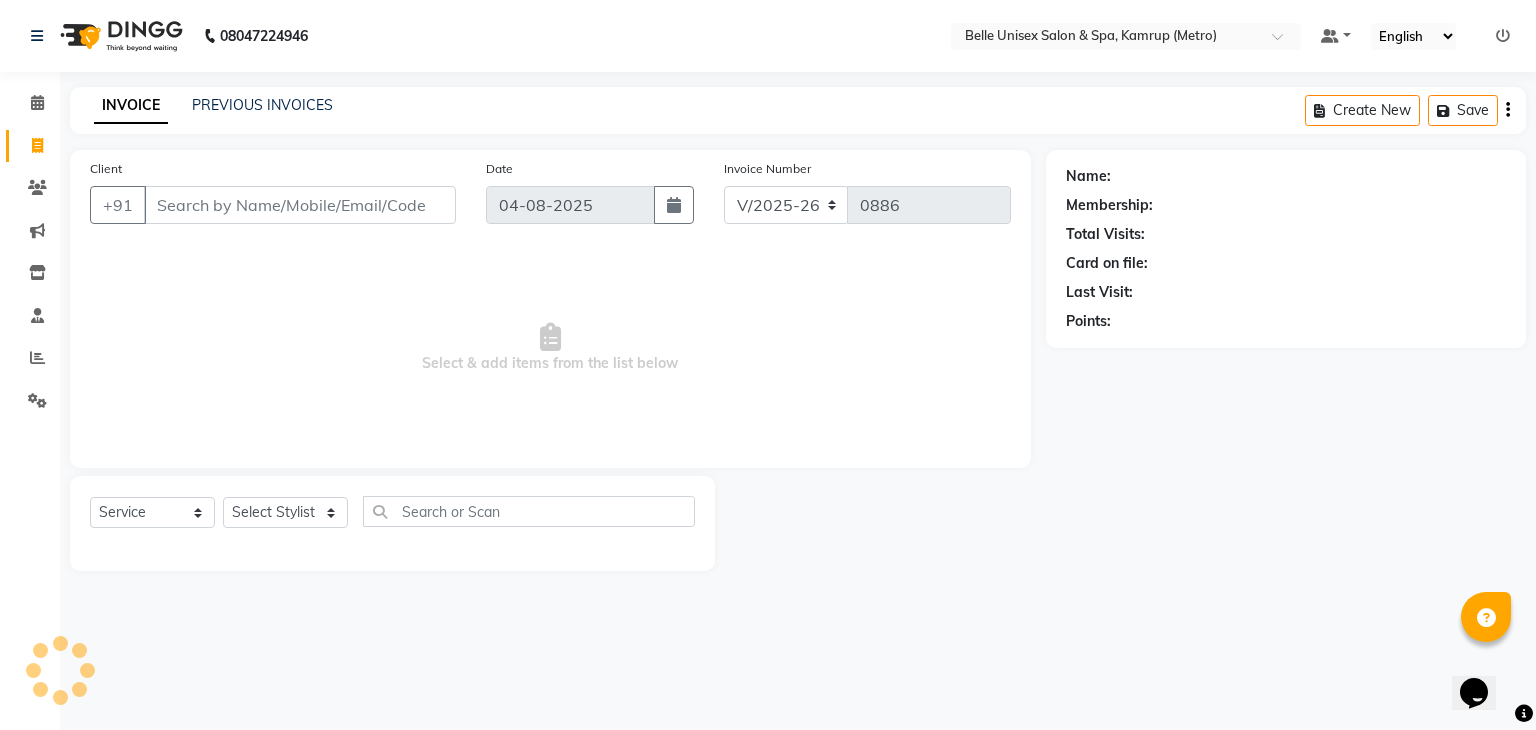 click on "Client" at bounding box center [300, 205] 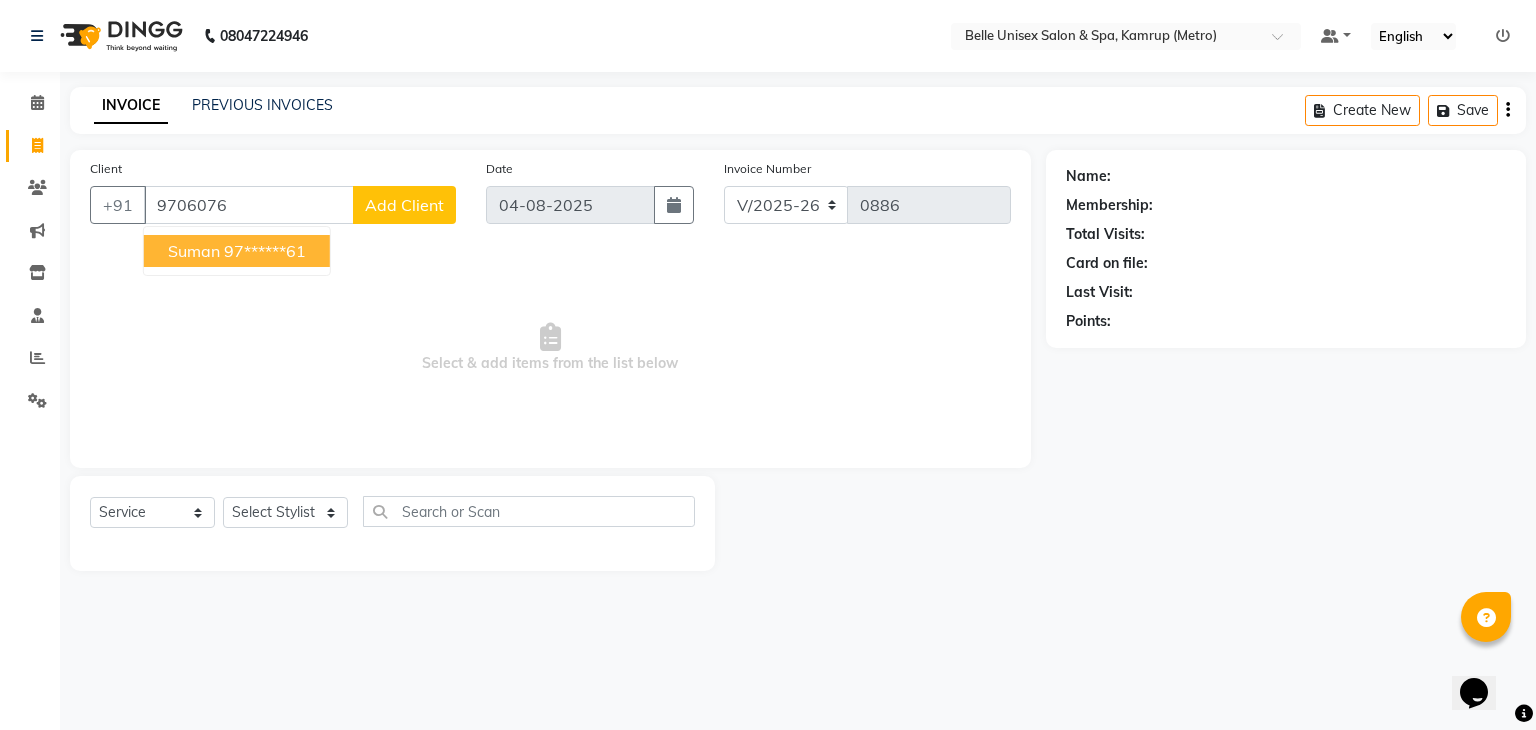 click on "97******61" at bounding box center [265, 251] 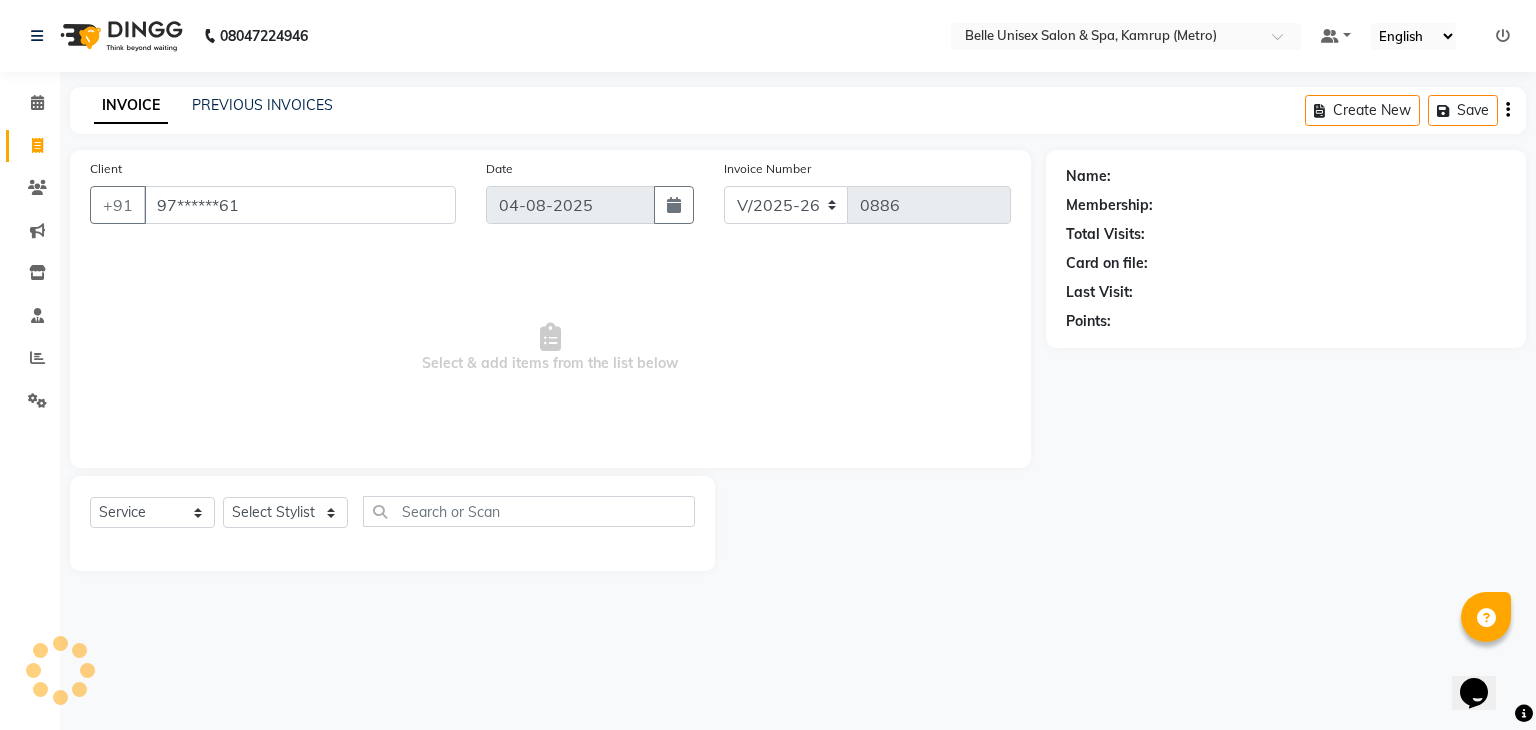 type on "97******61" 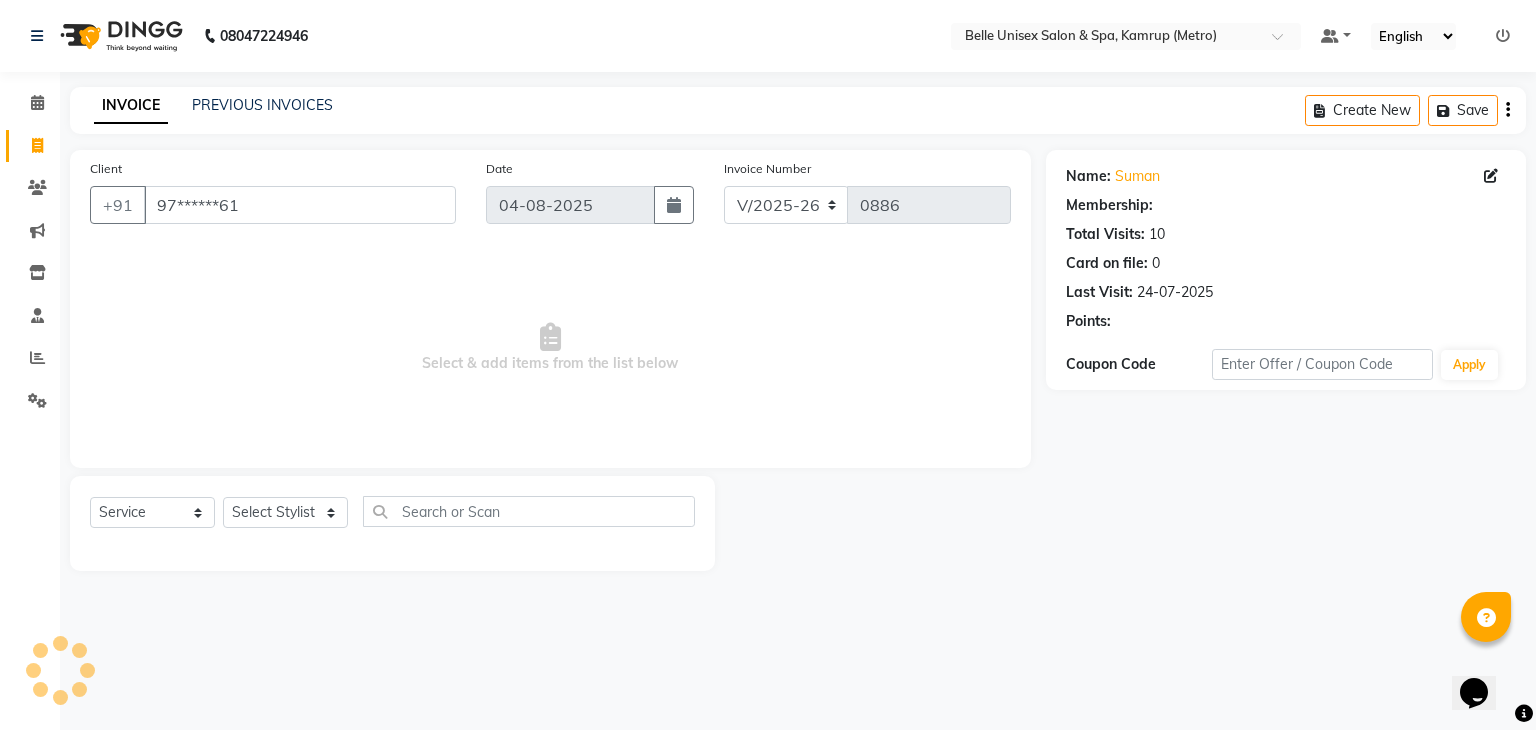 select on "1: Object" 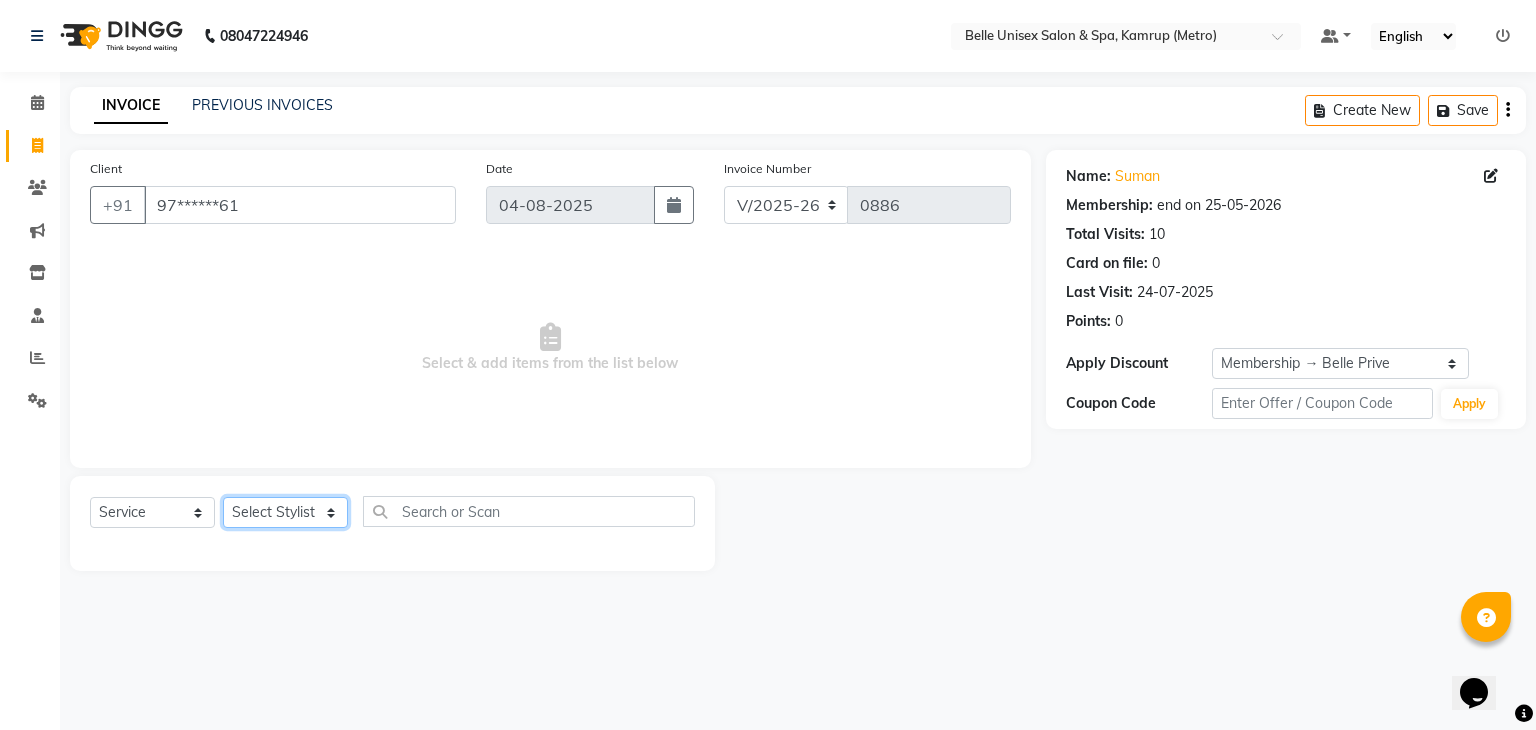click on "Select Stylist ABBE Admin id ALEX UHD  ASEM  COUNTER SALE  IMLE AO JUPITARA(HK) PURNIMA HK  RANA KANTI SINHA   SABEHA SANGAM THERAPIST SOBITA BU THOIBA M." 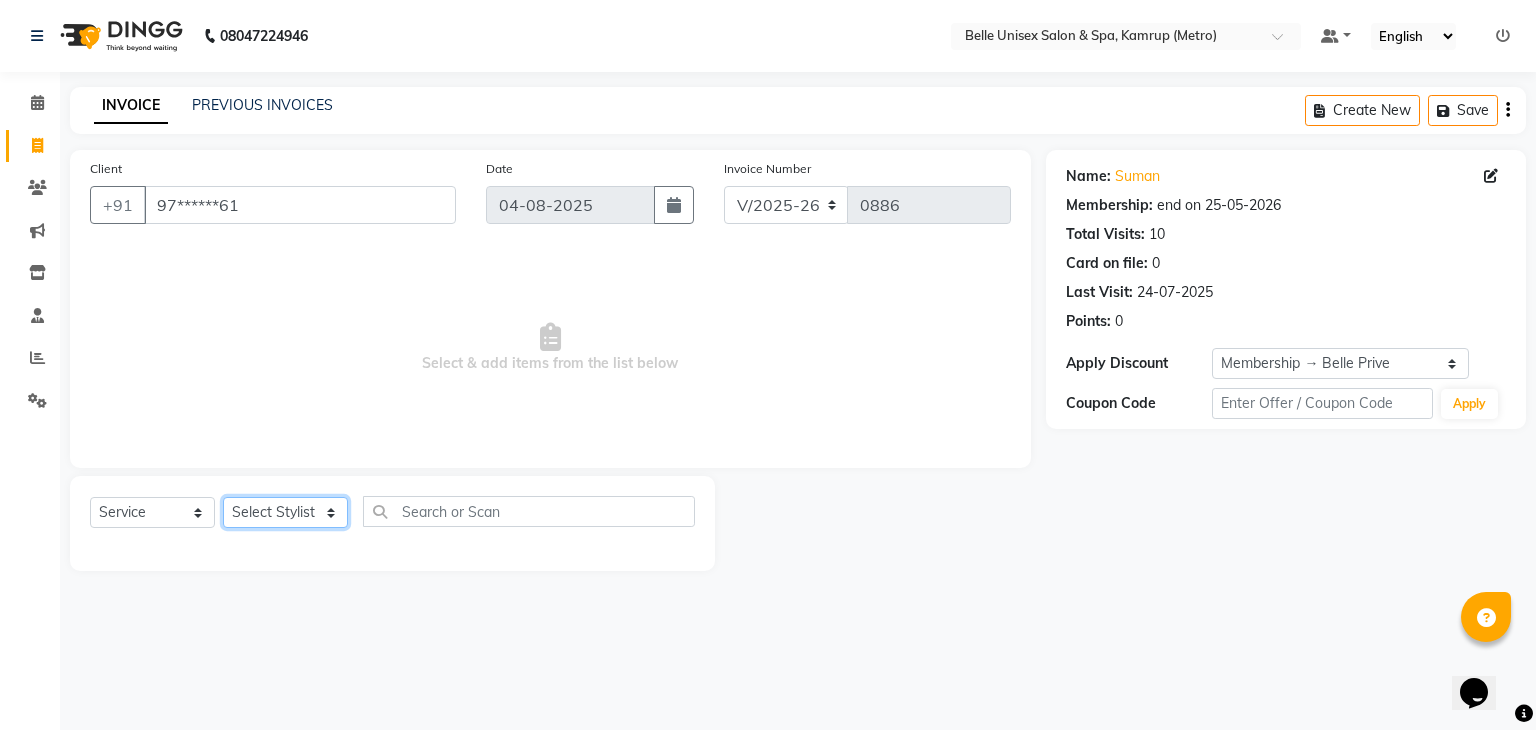 select on "82274" 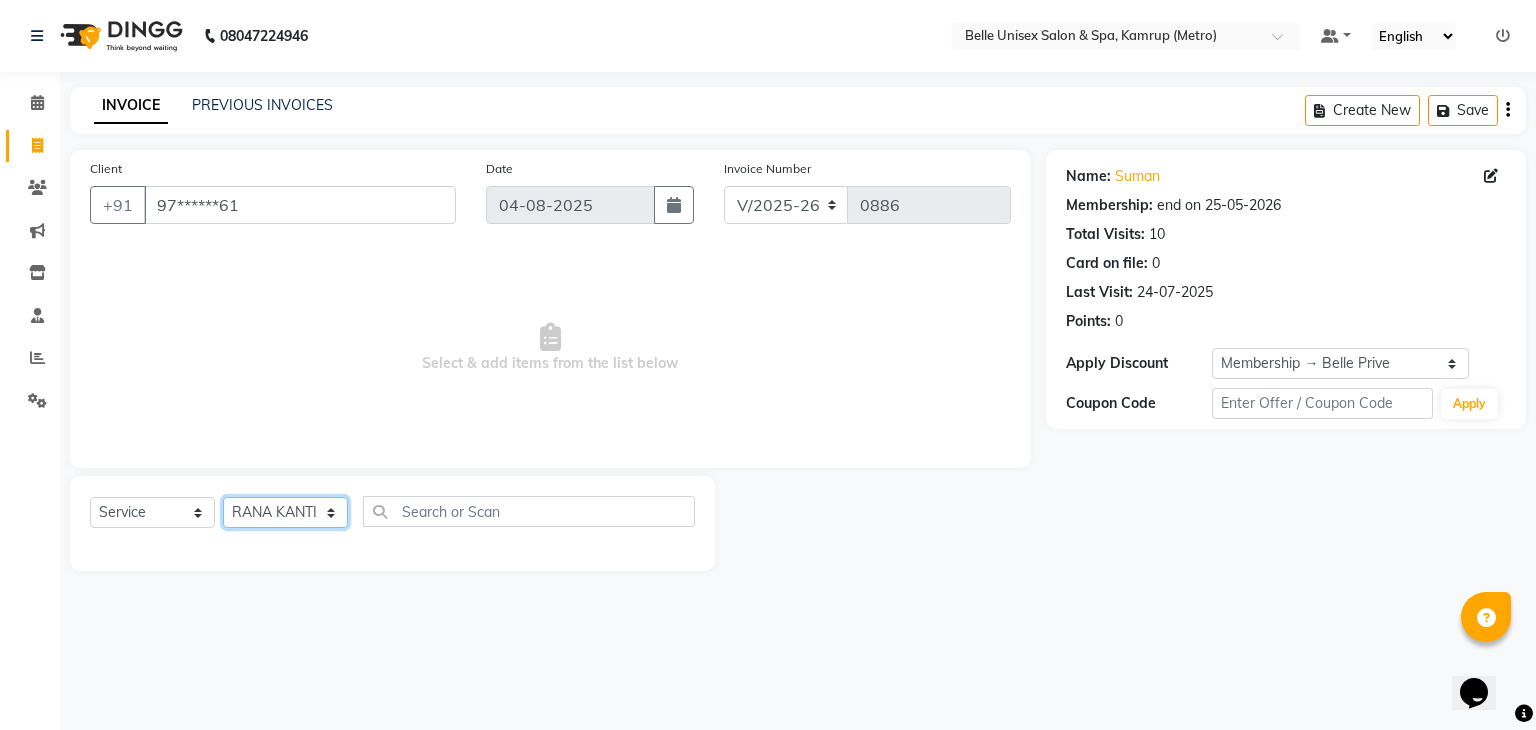 click on "Select Stylist ABBE Admin id ALEX UHD  ASEM  COUNTER SALE  IMLE AO JUPITARA(HK) PURNIMA HK  RANA KANTI SINHA   SABEHA SANGAM THERAPIST SOBITA BU THOIBA M." 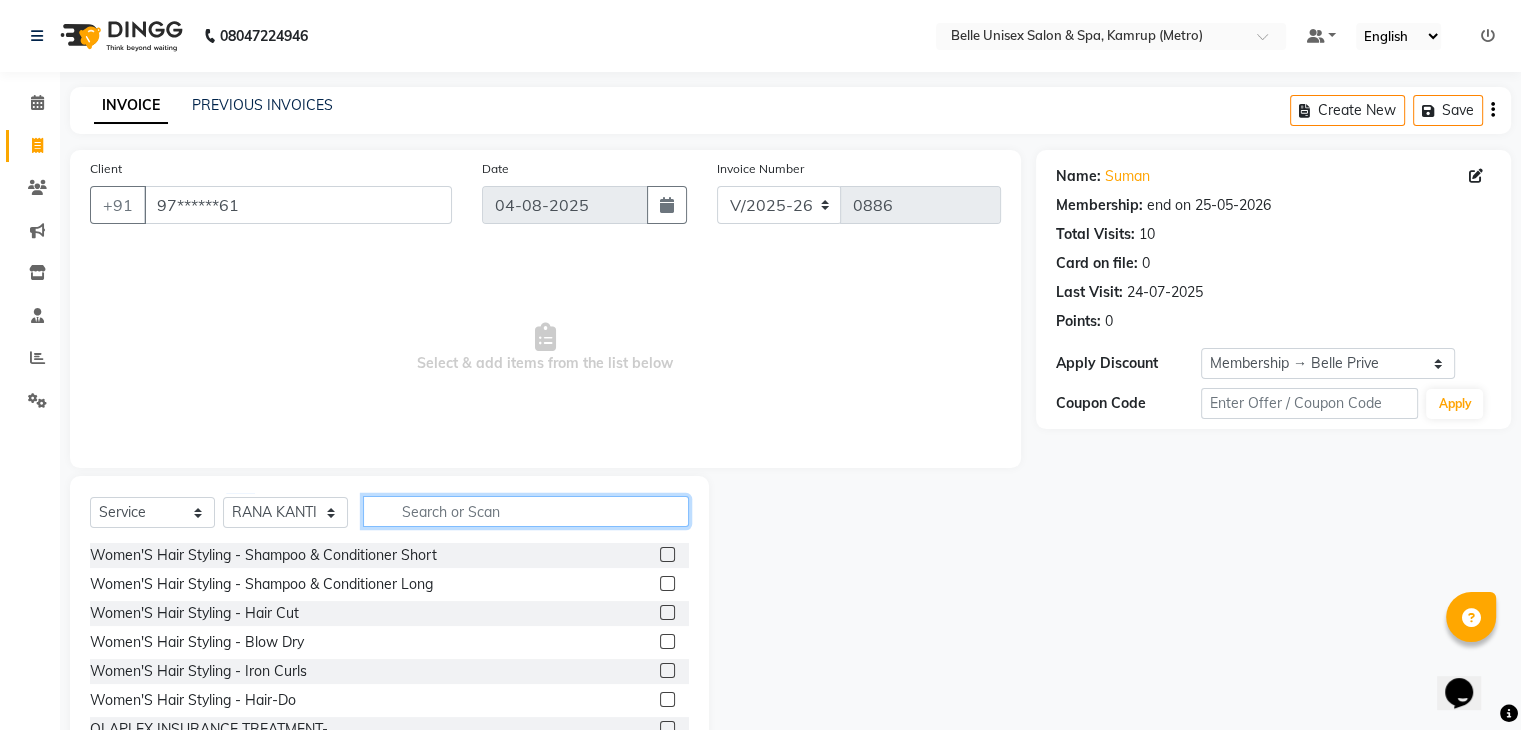 click 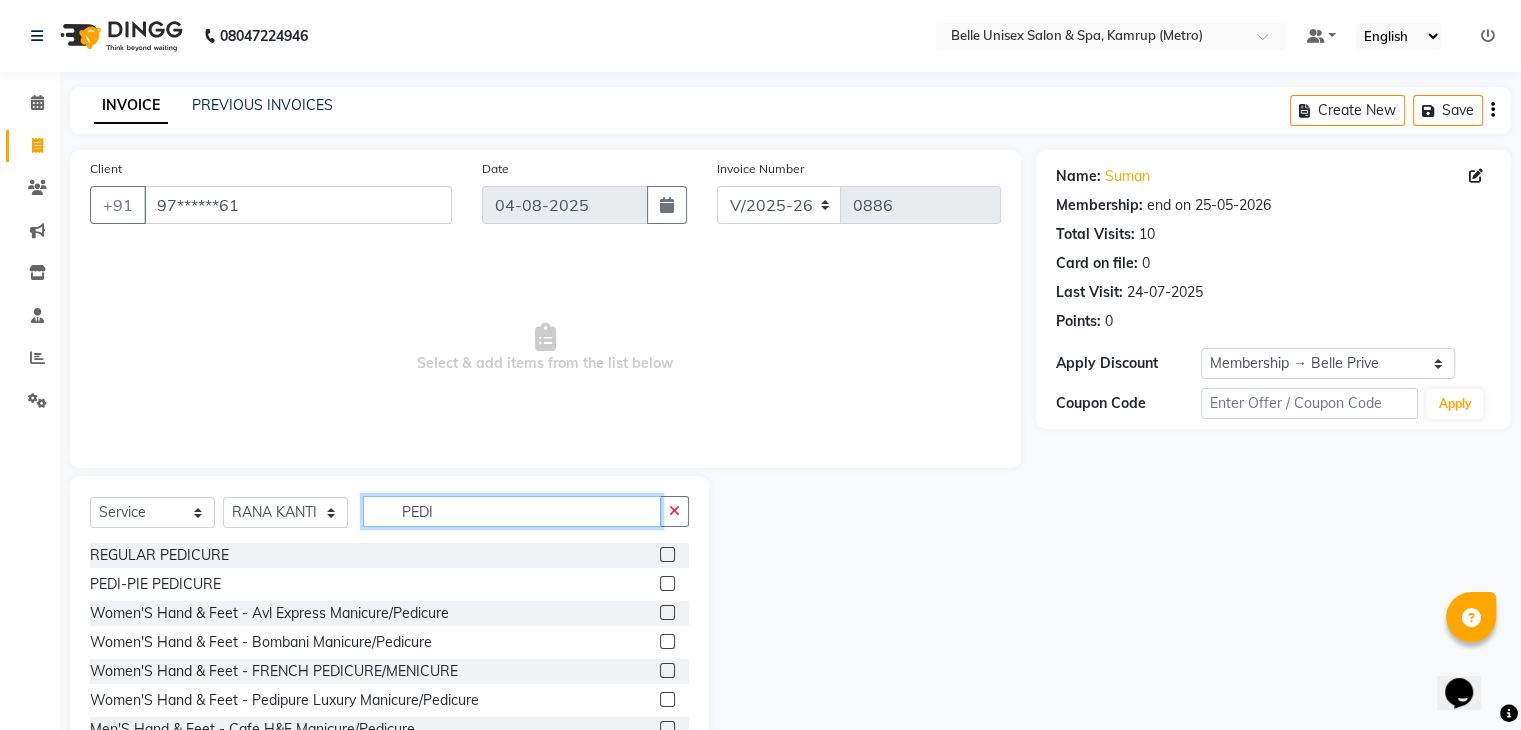 type on "PEDI" 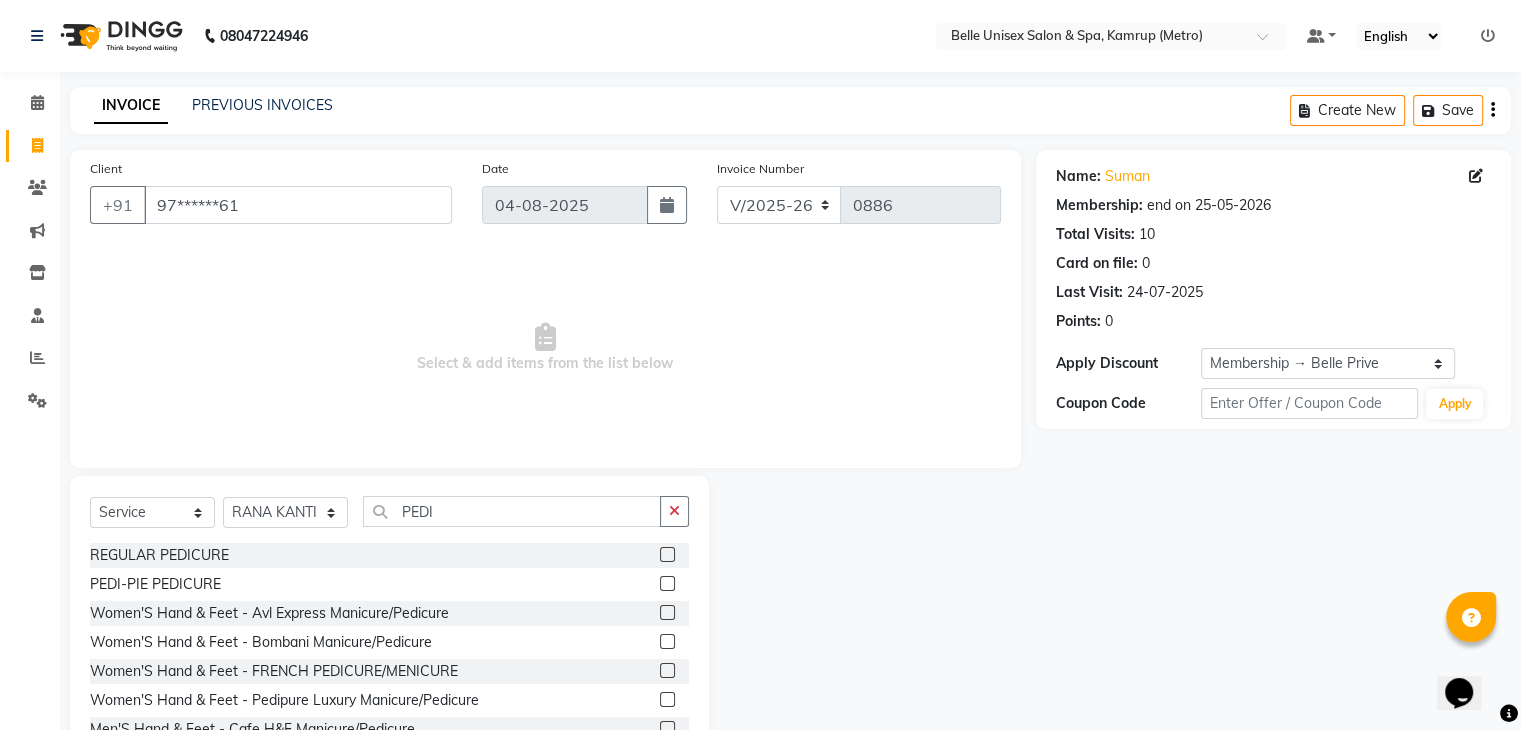 click 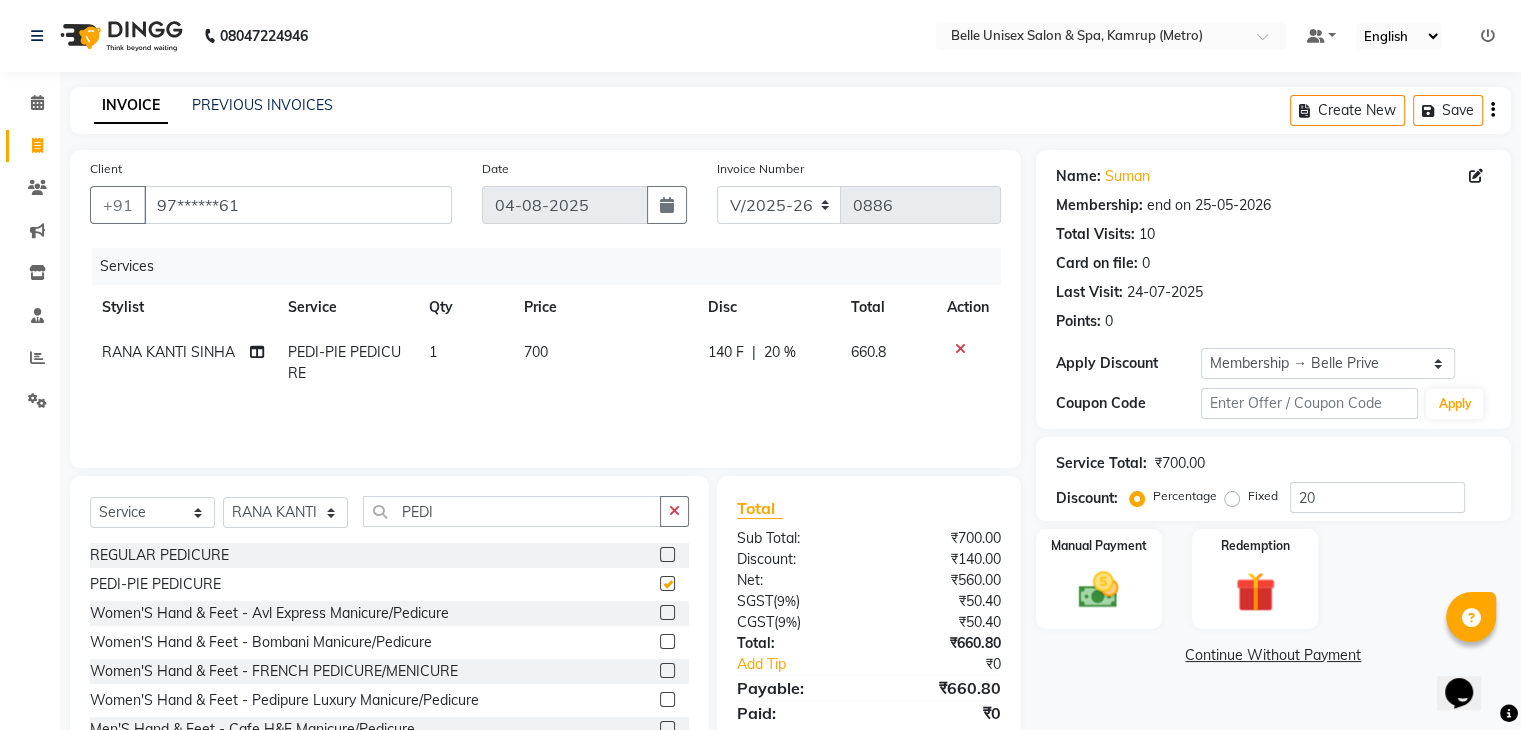 checkbox on "false" 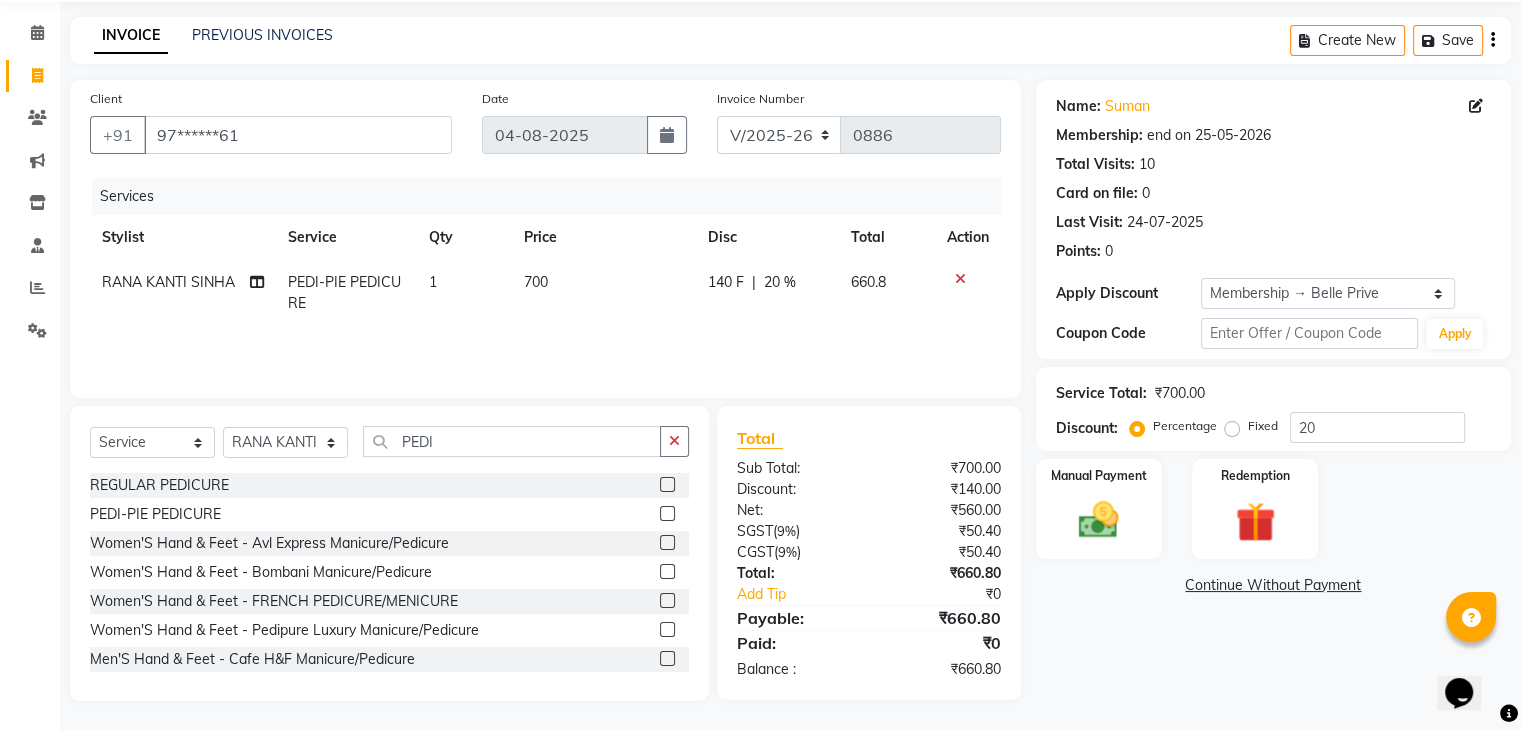 scroll, scrollTop: 72, scrollLeft: 0, axis: vertical 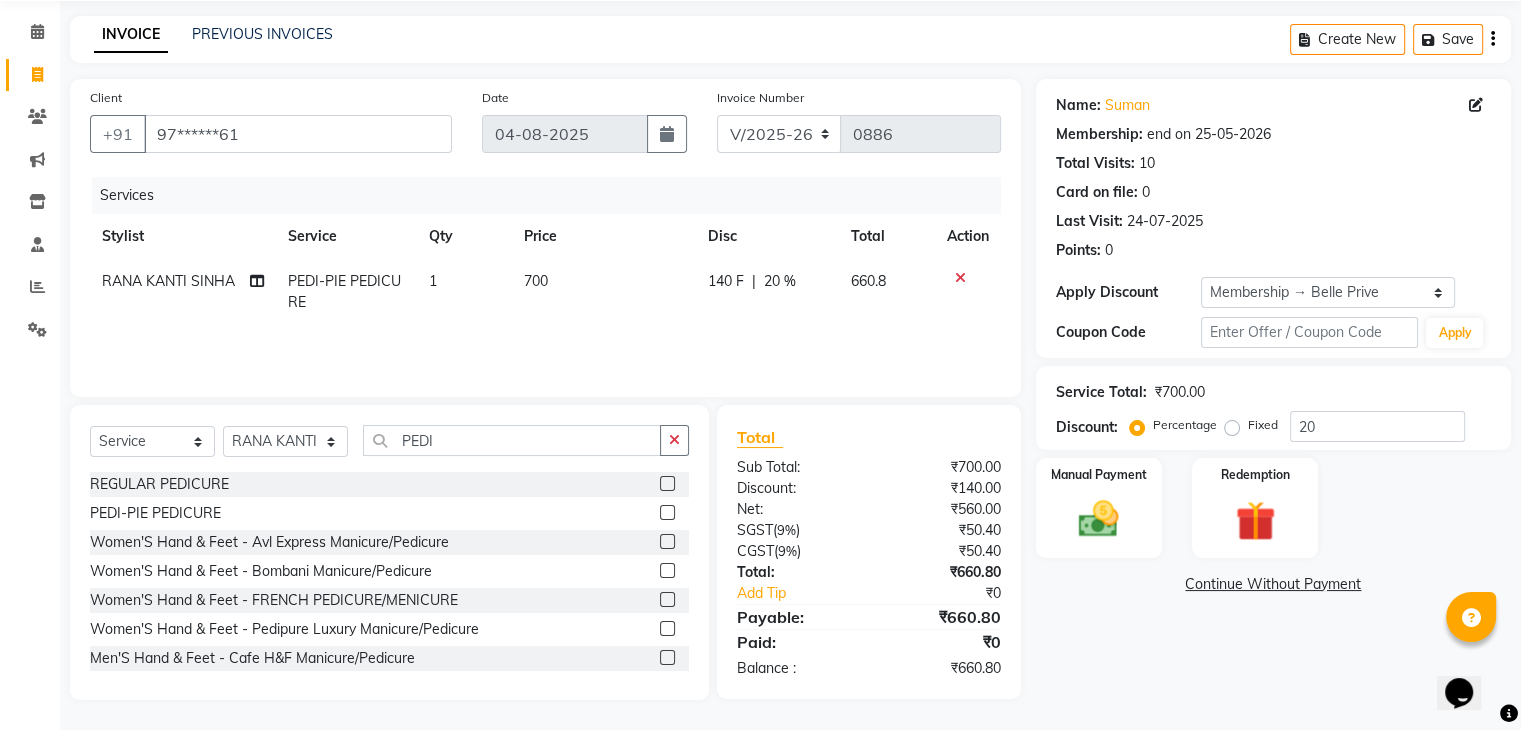 click on "700" 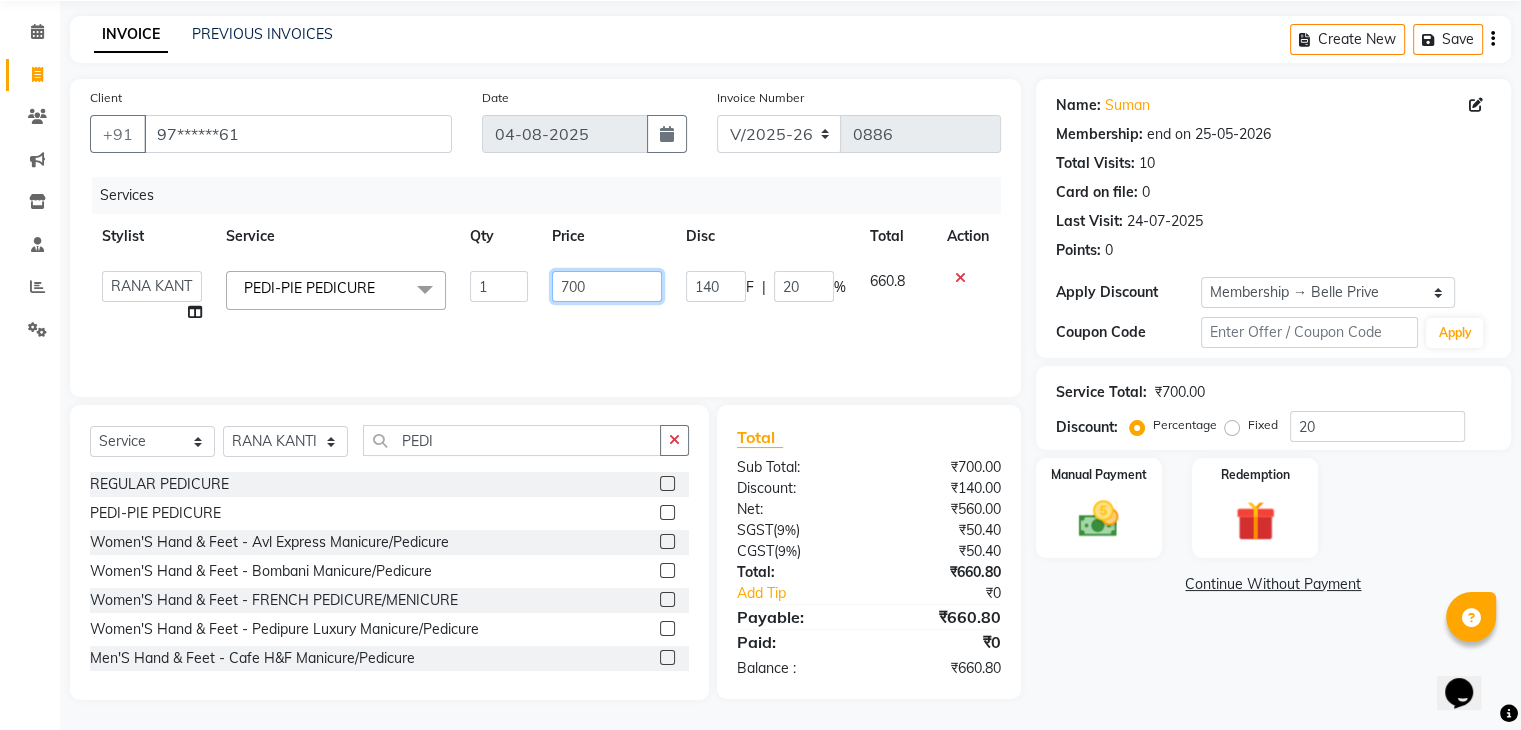 drag, startPoint x: 606, startPoint y: 293, endPoint x: 410, endPoint y: 294, distance: 196.00255 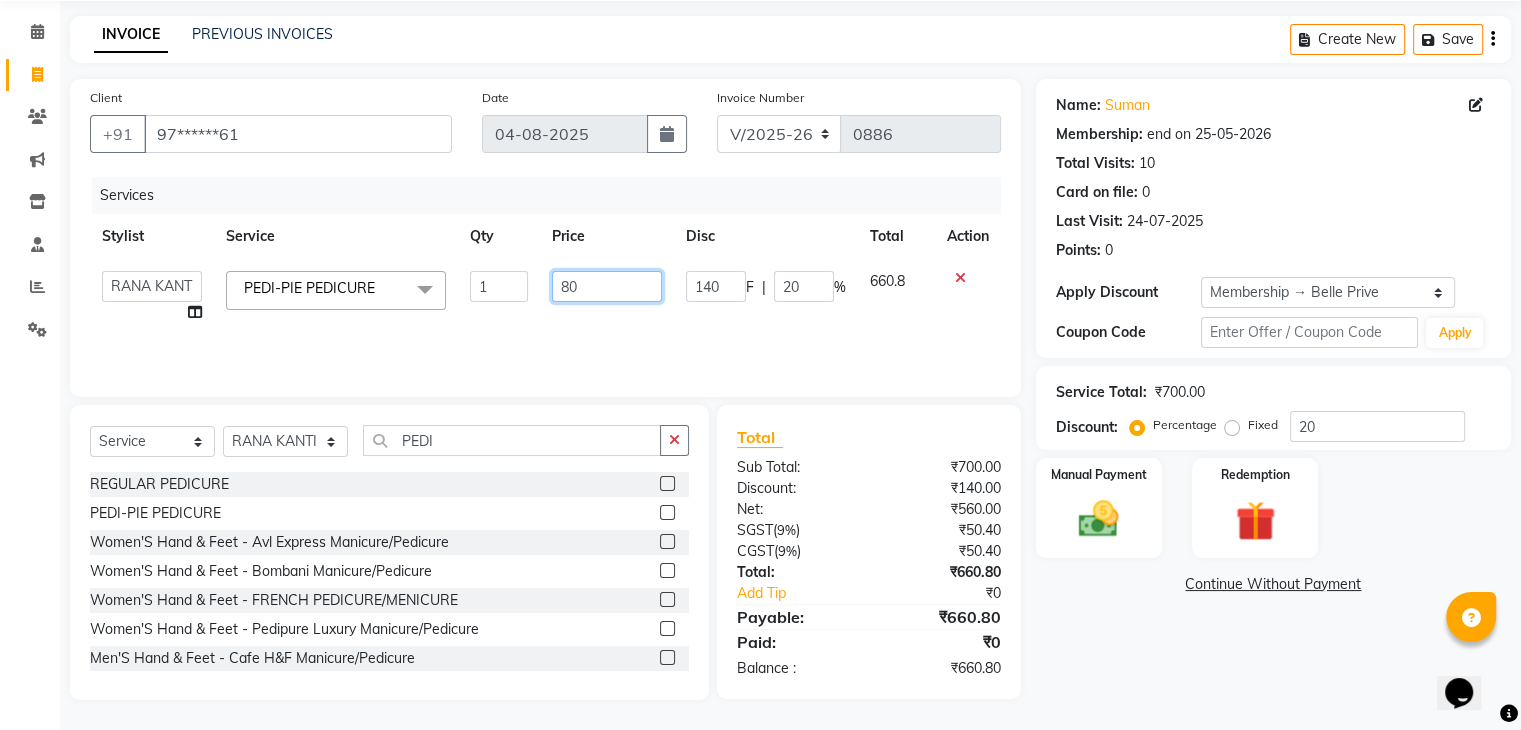 type on "800" 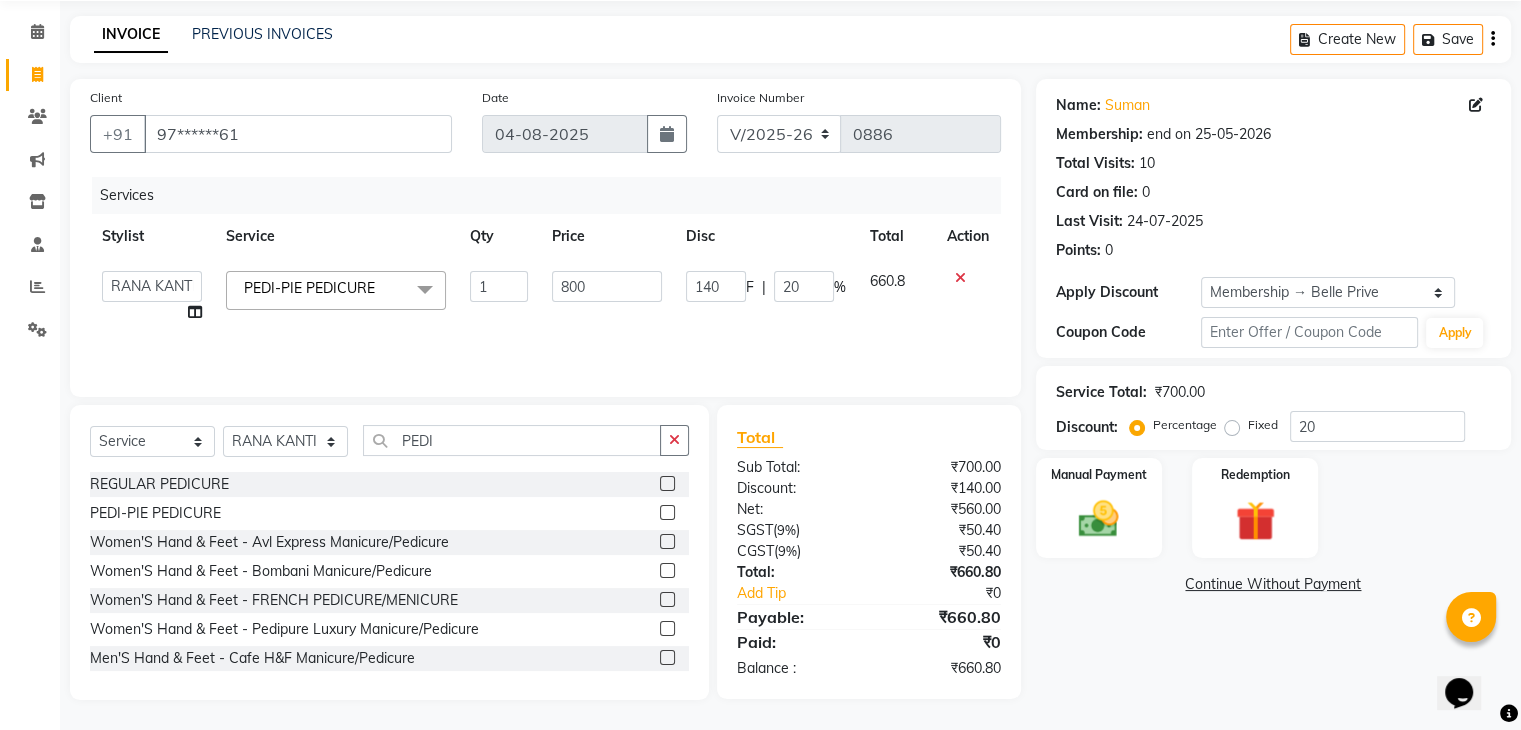 click on "800" 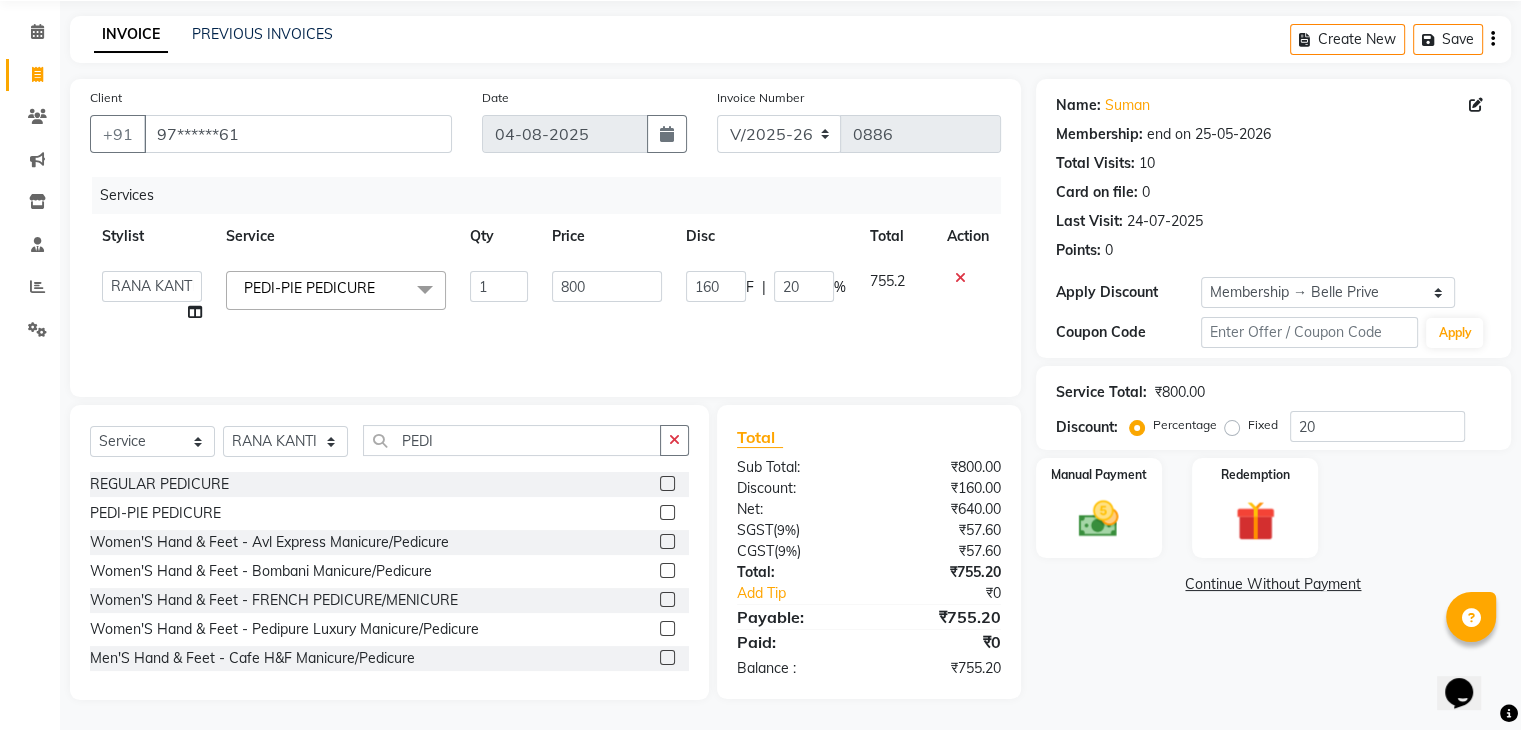 click on "160 F | 20 %" 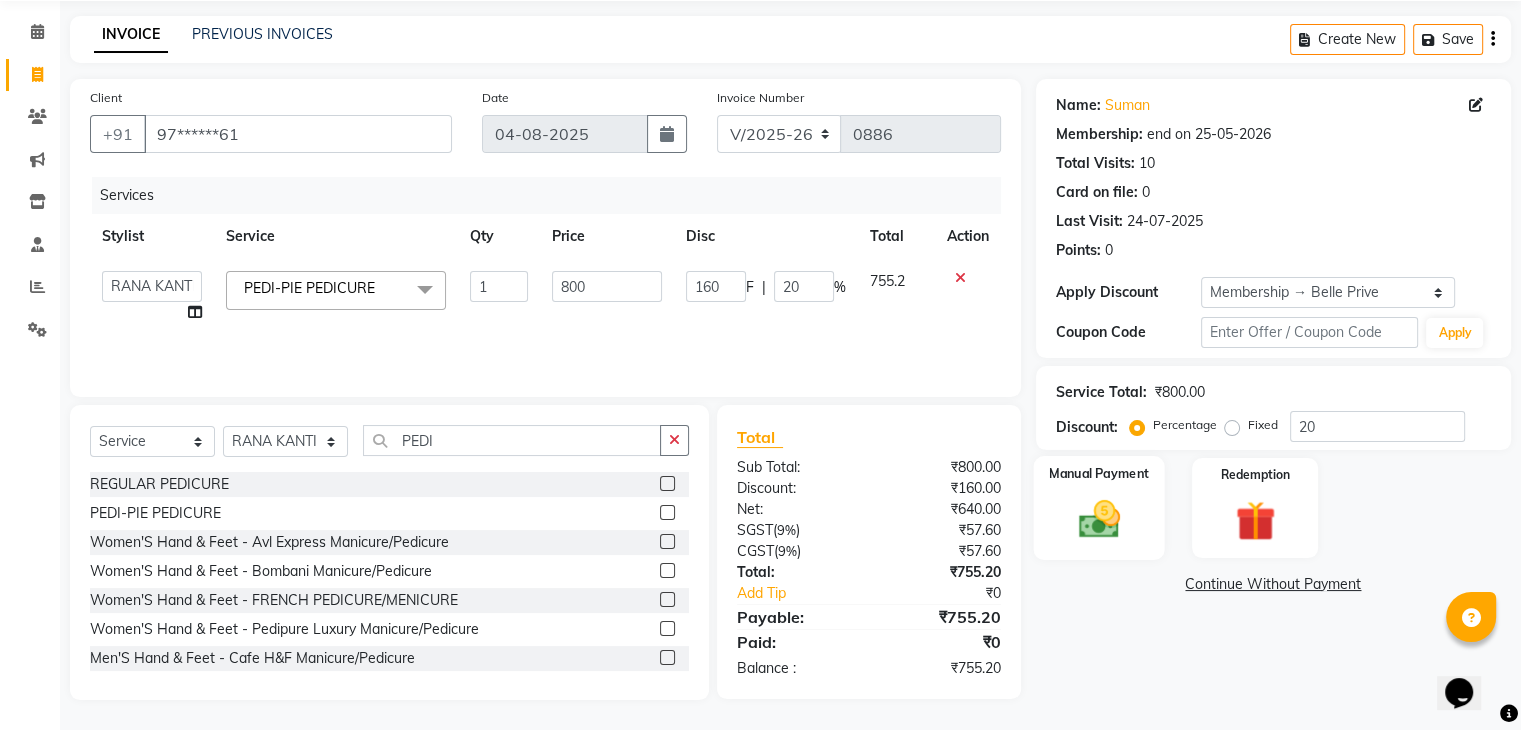 click 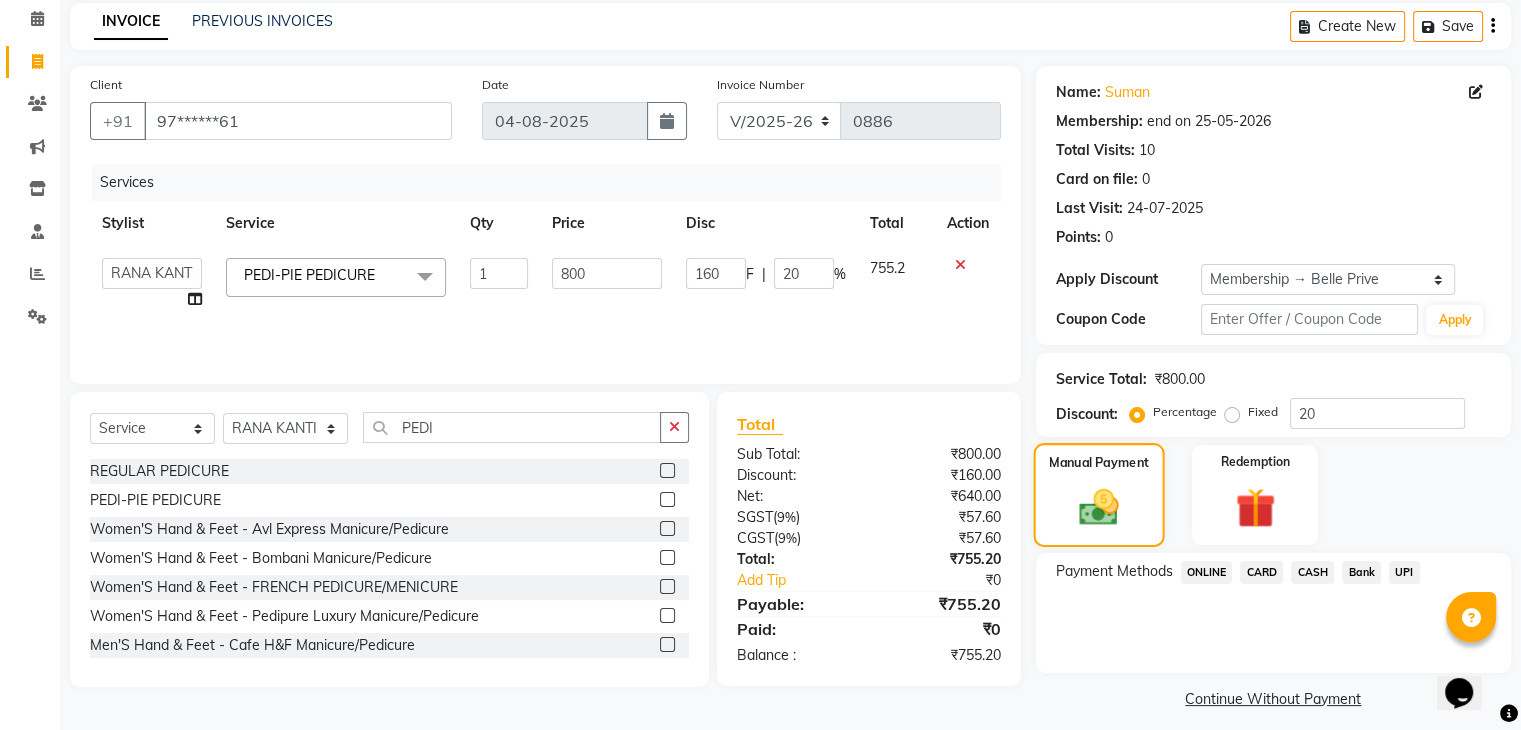 scroll, scrollTop: 97, scrollLeft: 0, axis: vertical 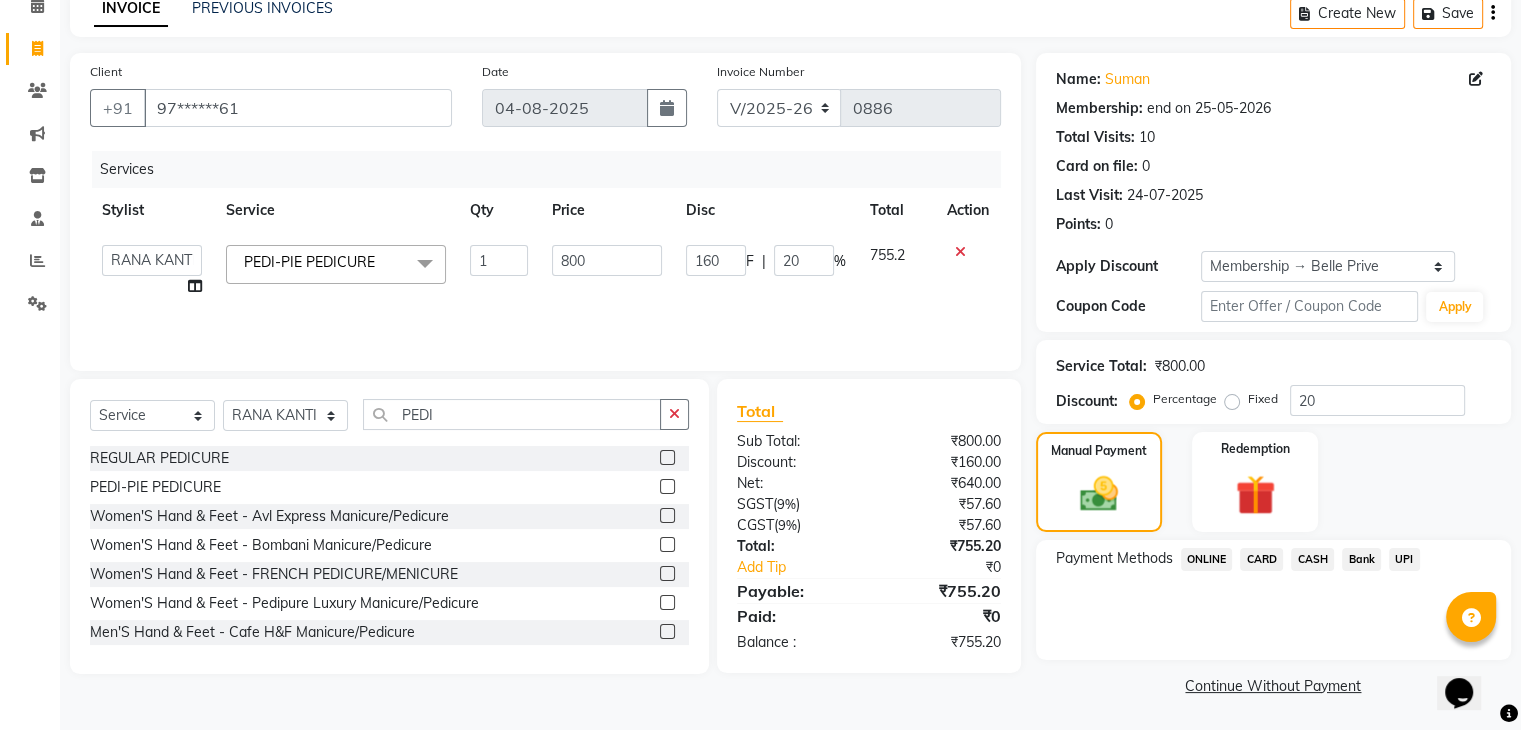 click on "CASH" 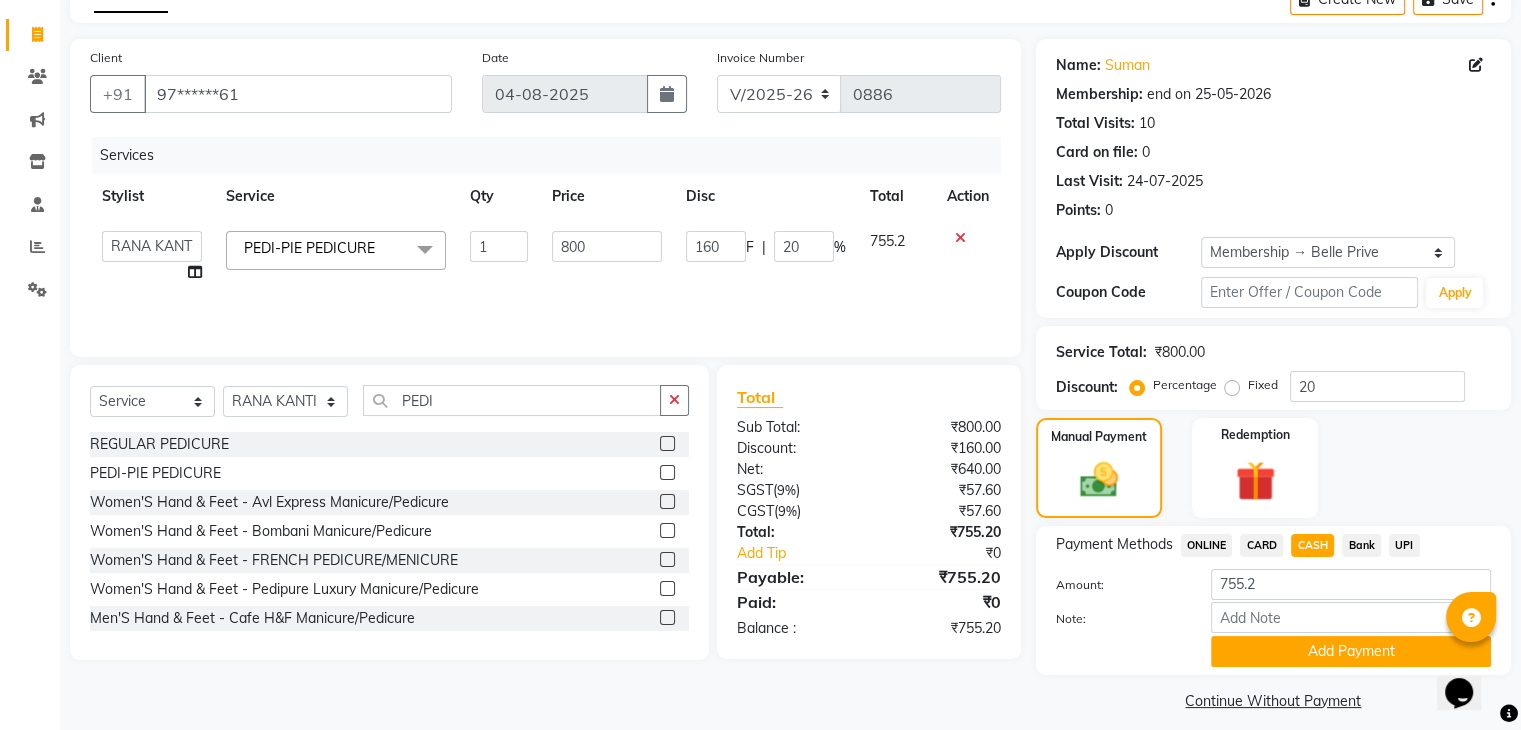 scroll, scrollTop: 128, scrollLeft: 0, axis: vertical 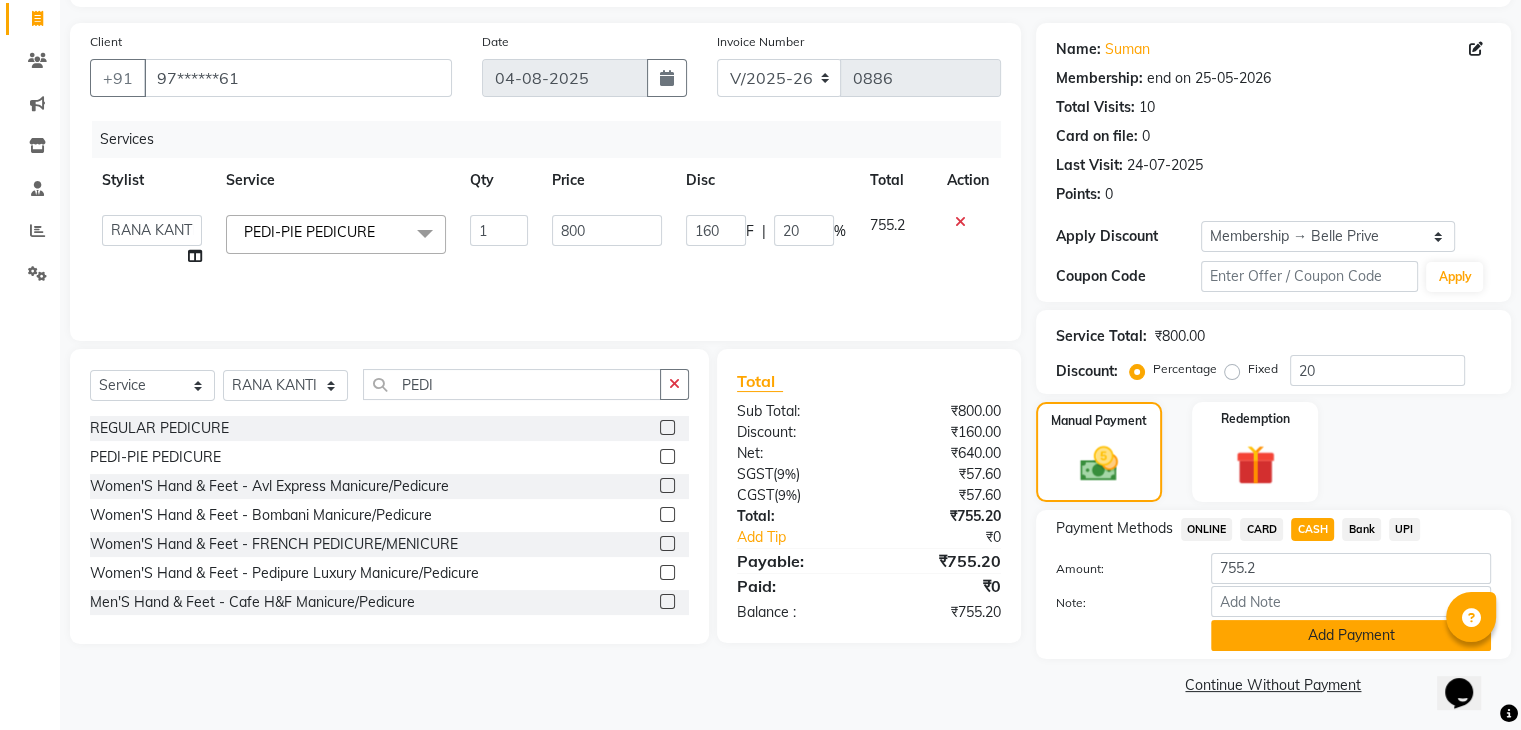 click on "Add Payment" 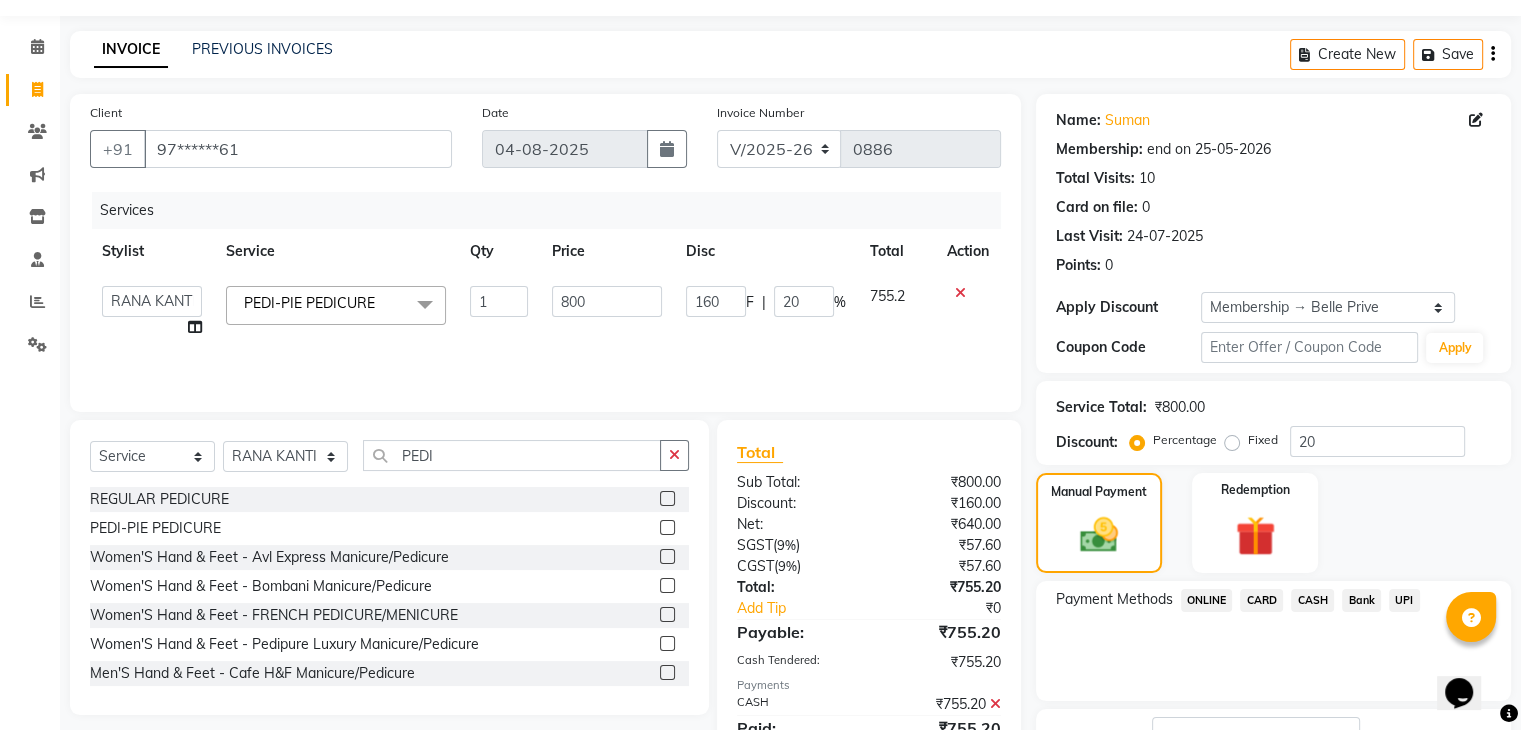 scroll, scrollTop: 209, scrollLeft: 0, axis: vertical 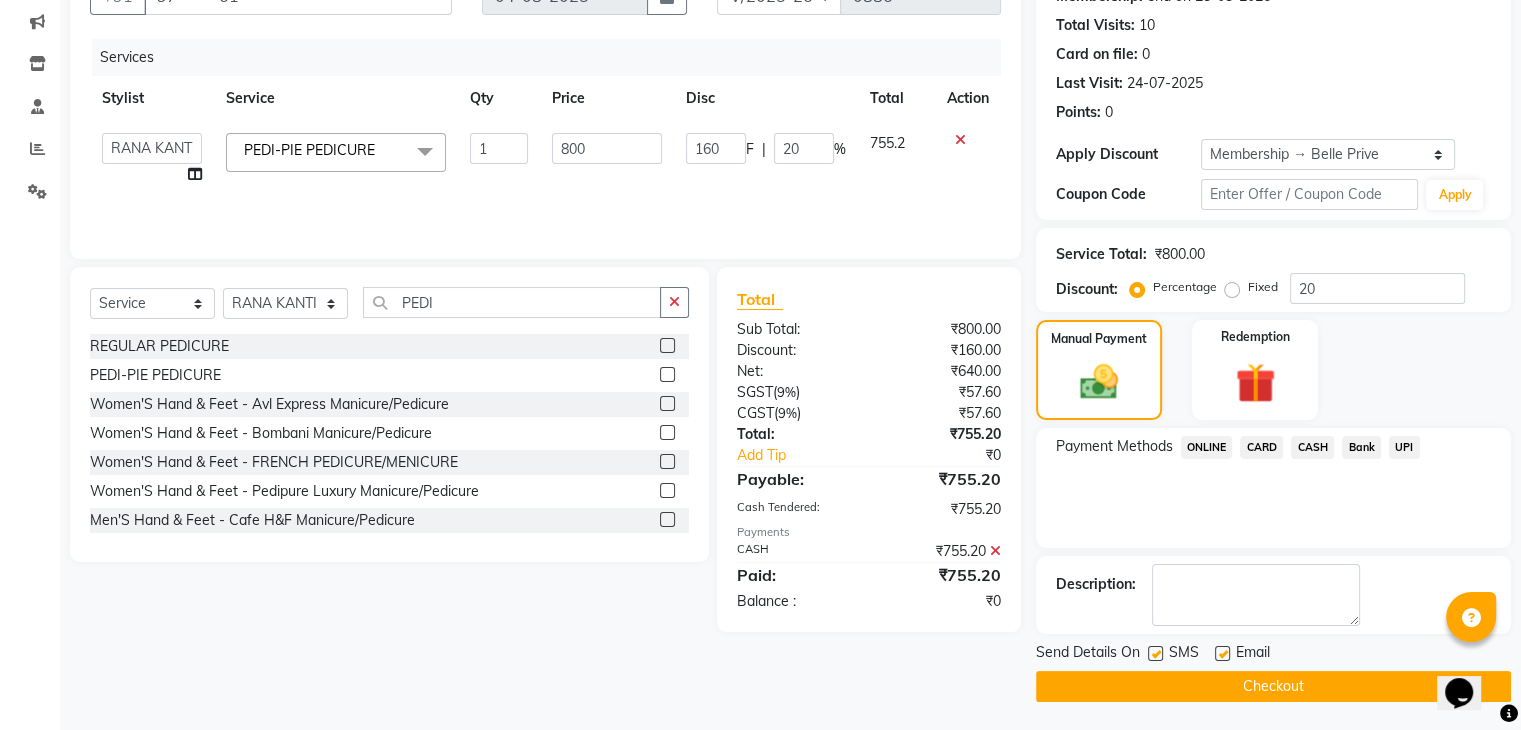 click on "Checkout" 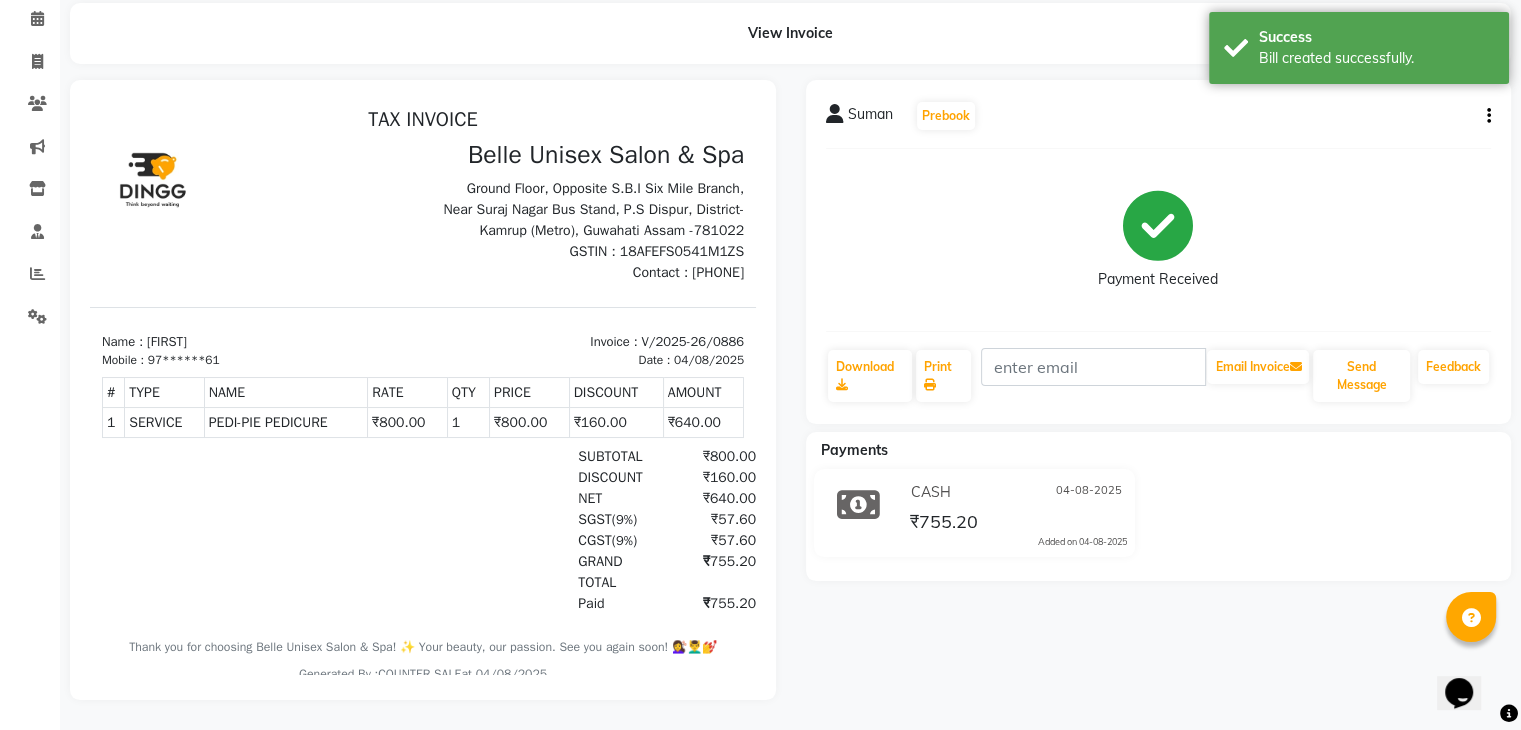 scroll, scrollTop: 98, scrollLeft: 0, axis: vertical 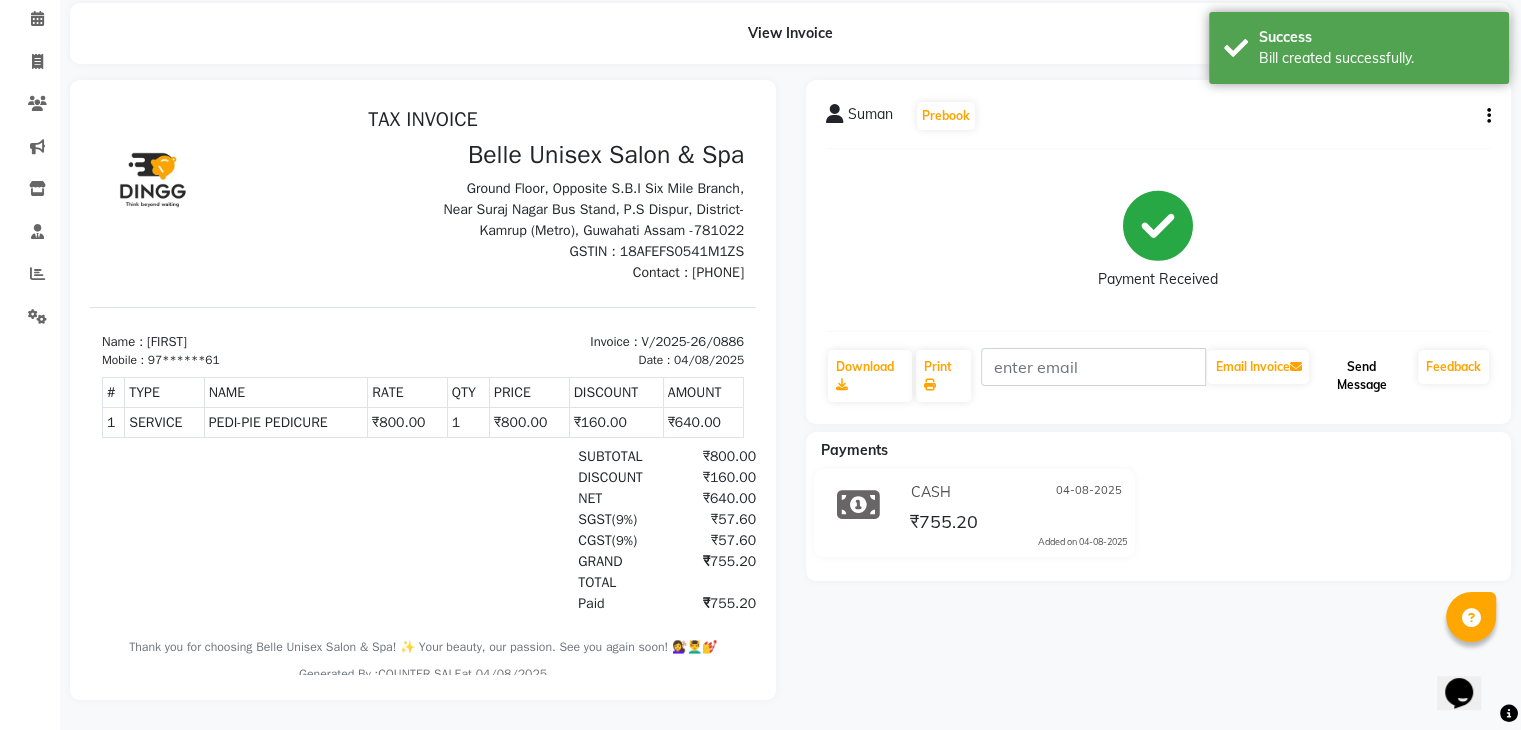 click on "Send Message" 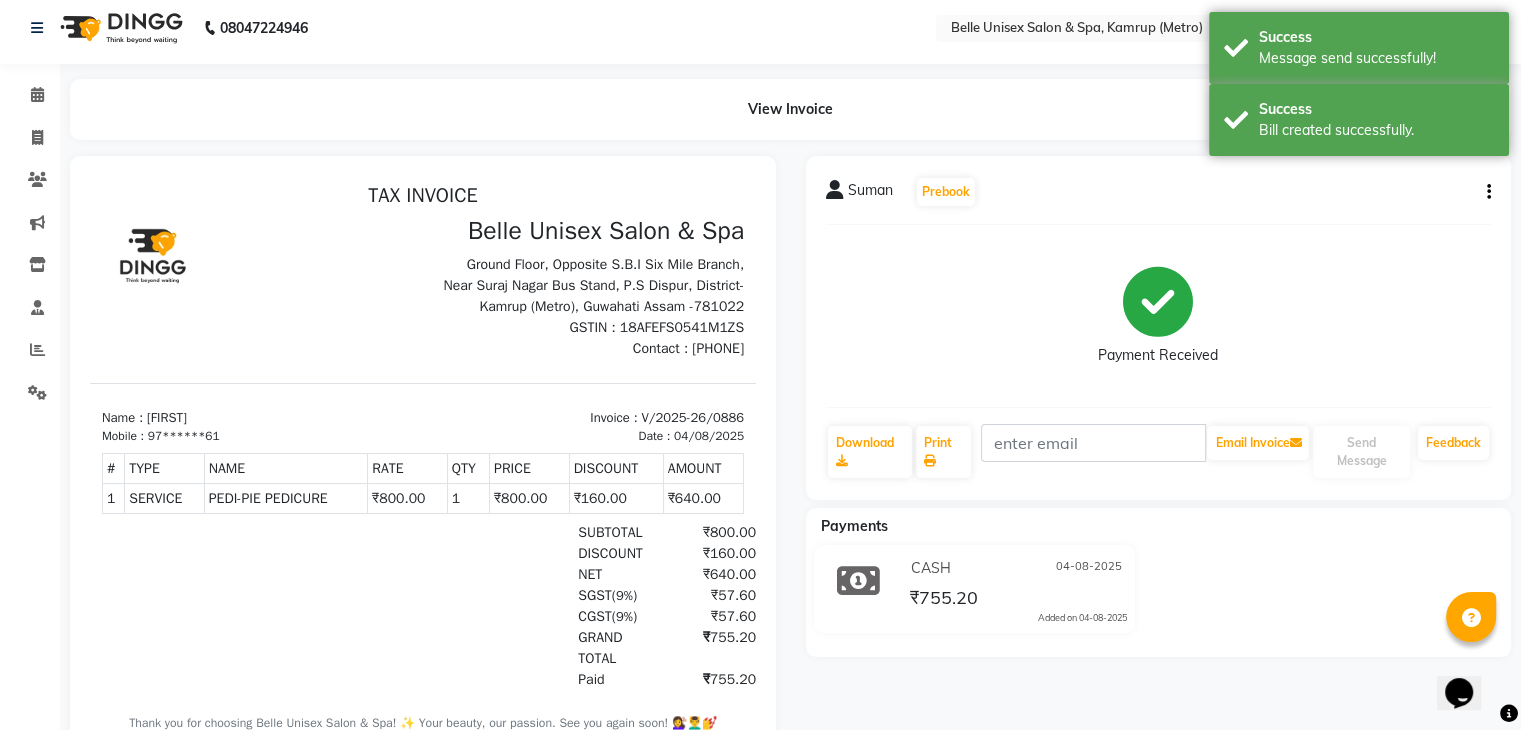 scroll, scrollTop: 0, scrollLeft: 0, axis: both 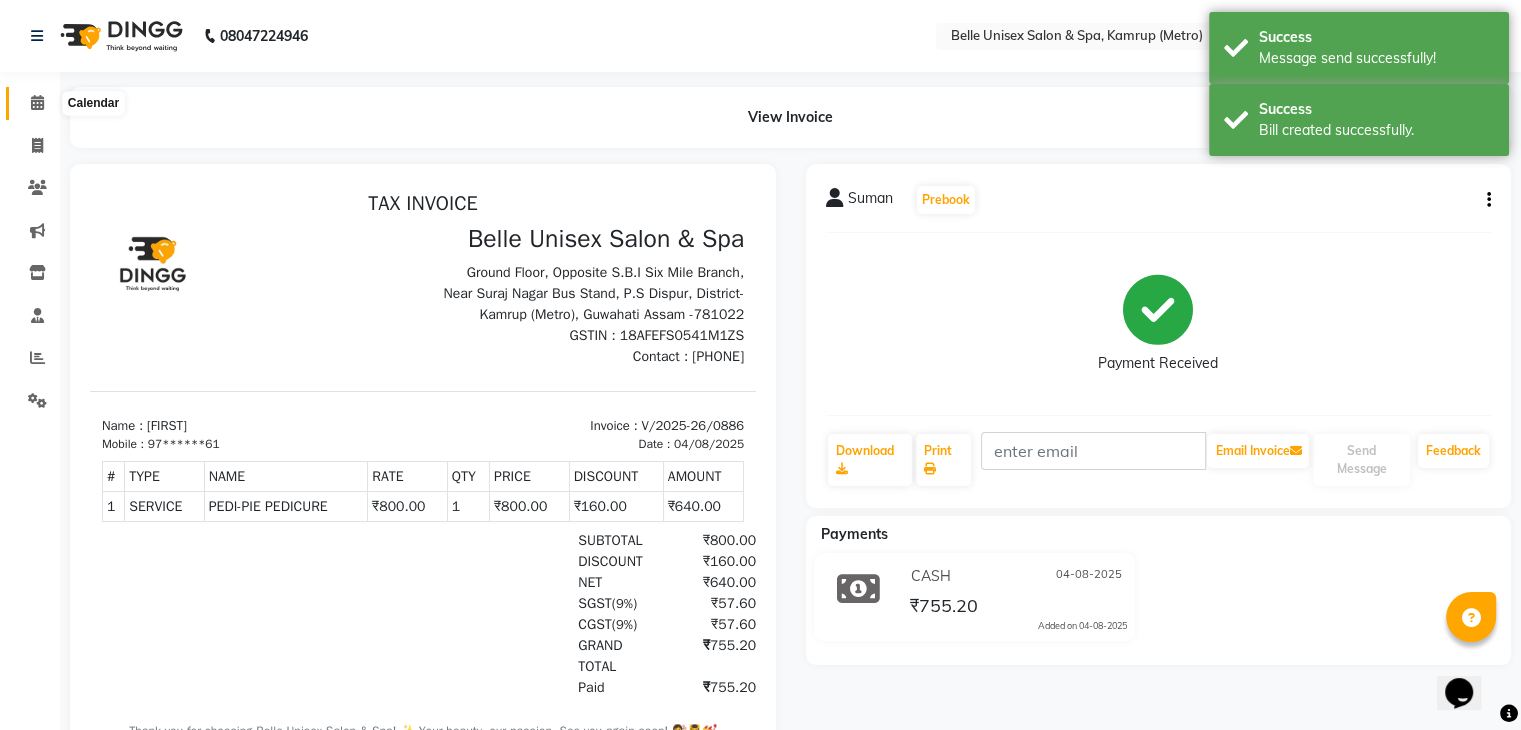 click 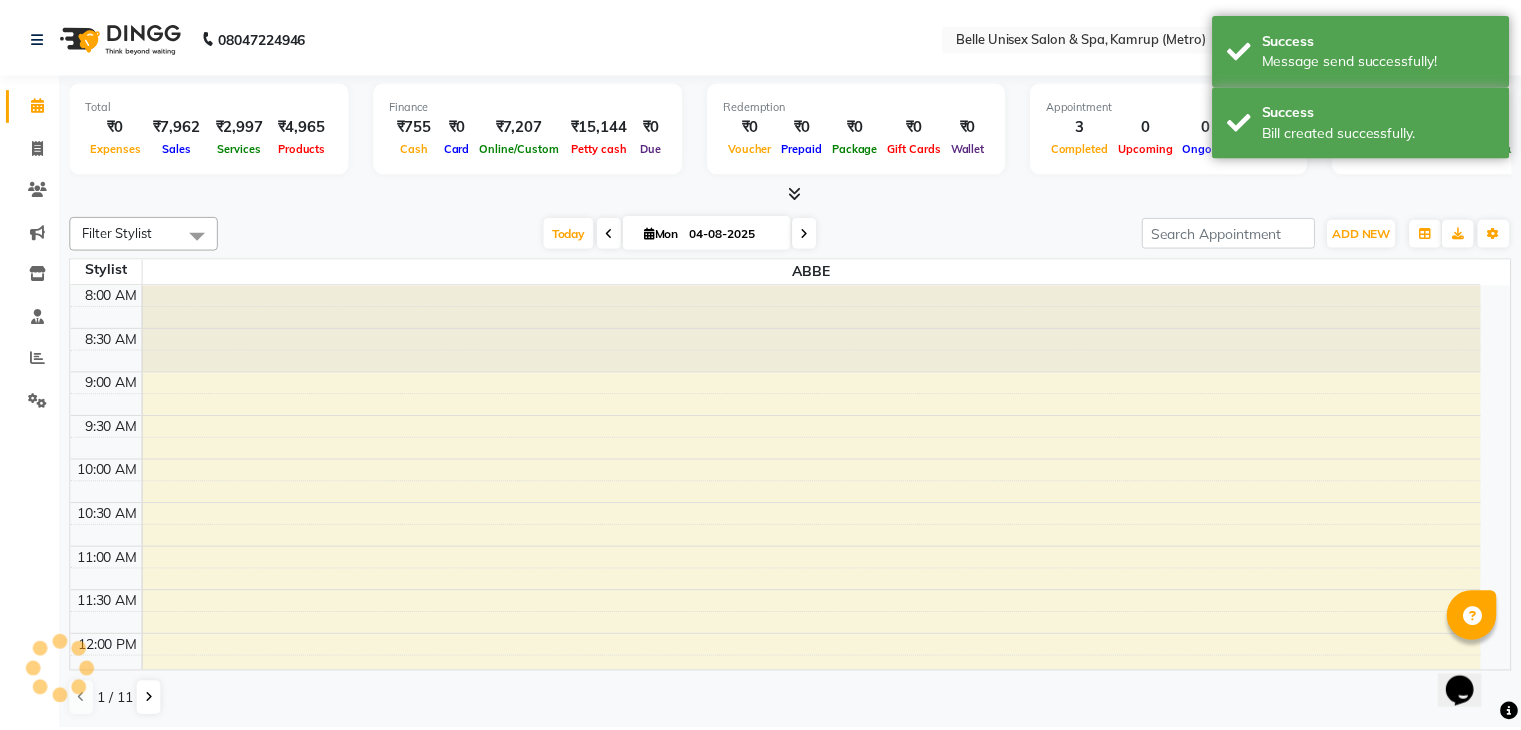 scroll, scrollTop: 0, scrollLeft: 0, axis: both 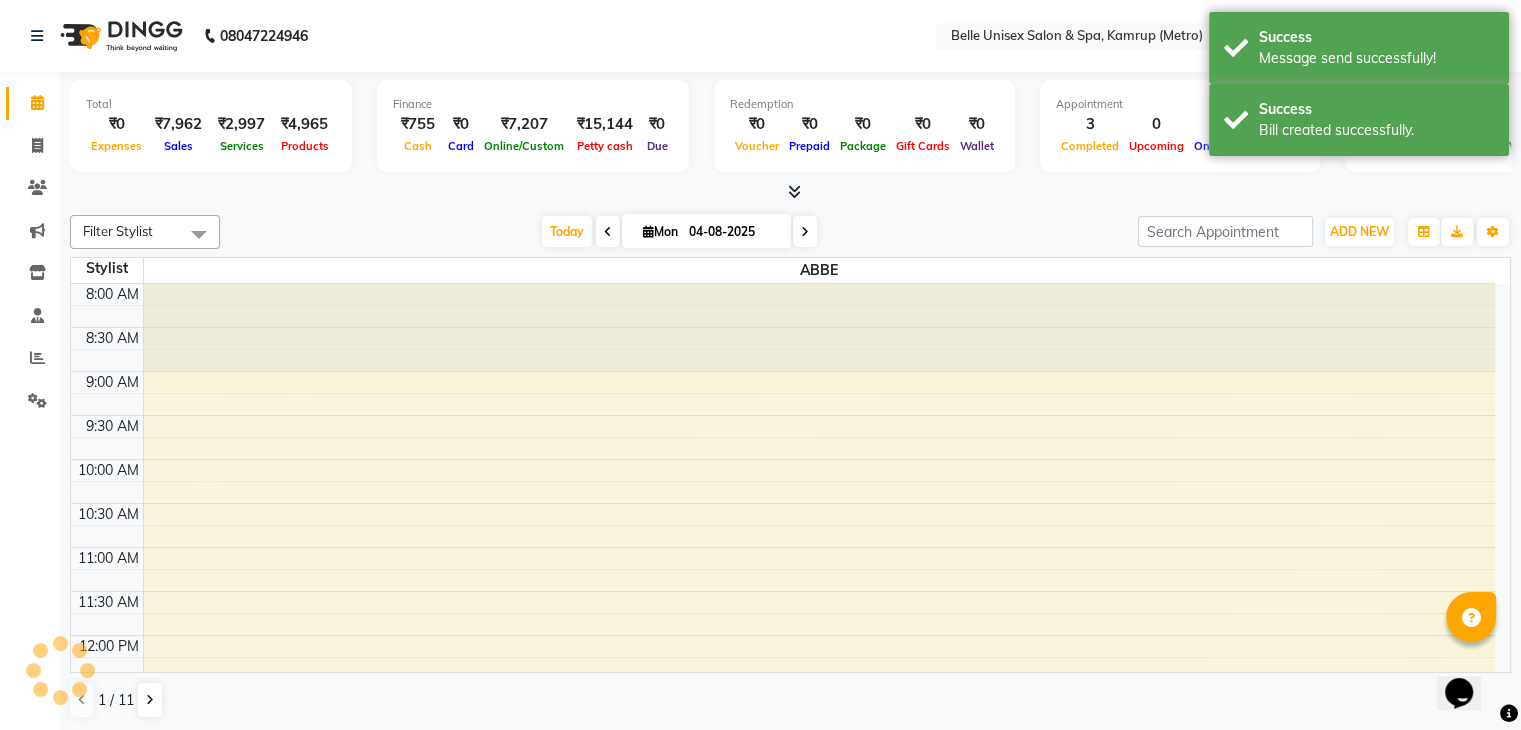 click on "Total  ₹0  Expenses ₹7,962  Sales ₹2,997  Services ₹4,965  Products" at bounding box center [211, 126] 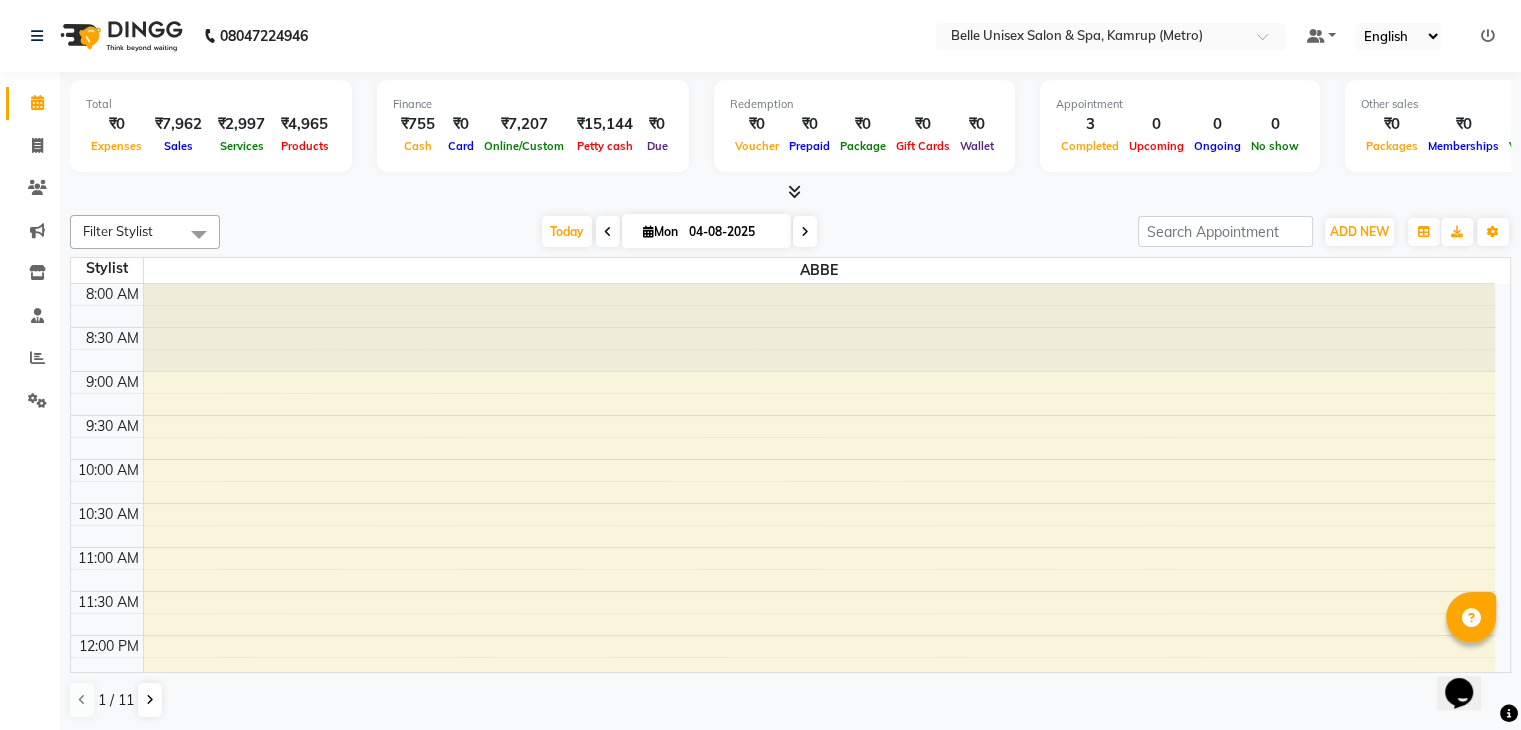 click on "Filter Stylist Select All ABBE ALEX UHD  ASEM  COUNTER SALE  IMLE AO JUPITARA(HK) PURNIMA HK  RANA KANTI SINHA  SANGAM THERAPIST SOBITA BU THOIBA M. Today  Mon 04-08-2025 Toggle Dropdown Add Appointment Add Invoice Add Expense Add Attendance Add Client Add Transaction Toggle Dropdown Add Appointment Add Invoice Add Expense Add Attendance Add Client ADD NEW Toggle Dropdown Add Appointment Add Invoice Add Expense Add Attendance Add Client Add Transaction Filter Stylist Select All ABBE ALEX UHD  ASEM  COUNTER SALE  IMLE AO JUPITARA(HK) PURNIMA HK  RANA KANTI SINHA  SANGAM THERAPIST SOBITA BU THOIBA M. Group By  Staff View   Room View  View as Vertical  Vertical - Week View  Horizontal  Horizontal - Week View  List  Toggle Dropdown Calendar Settings Manage Tags   Arrange Stylists   Reset Stylists  Full Screen  Show Available Stylist  Appointment Form Zoom 100% Staff/Room Display Count 1 Stylist ABBE 8:00 AM 8:30 AM 9:00 AM 9:30 AM 10:00 AM 10:30 AM 11:00 AM 11:30 AM 12:00 PM 12:30 PM 1:00 PM 1:30 PM 2:00 PM" 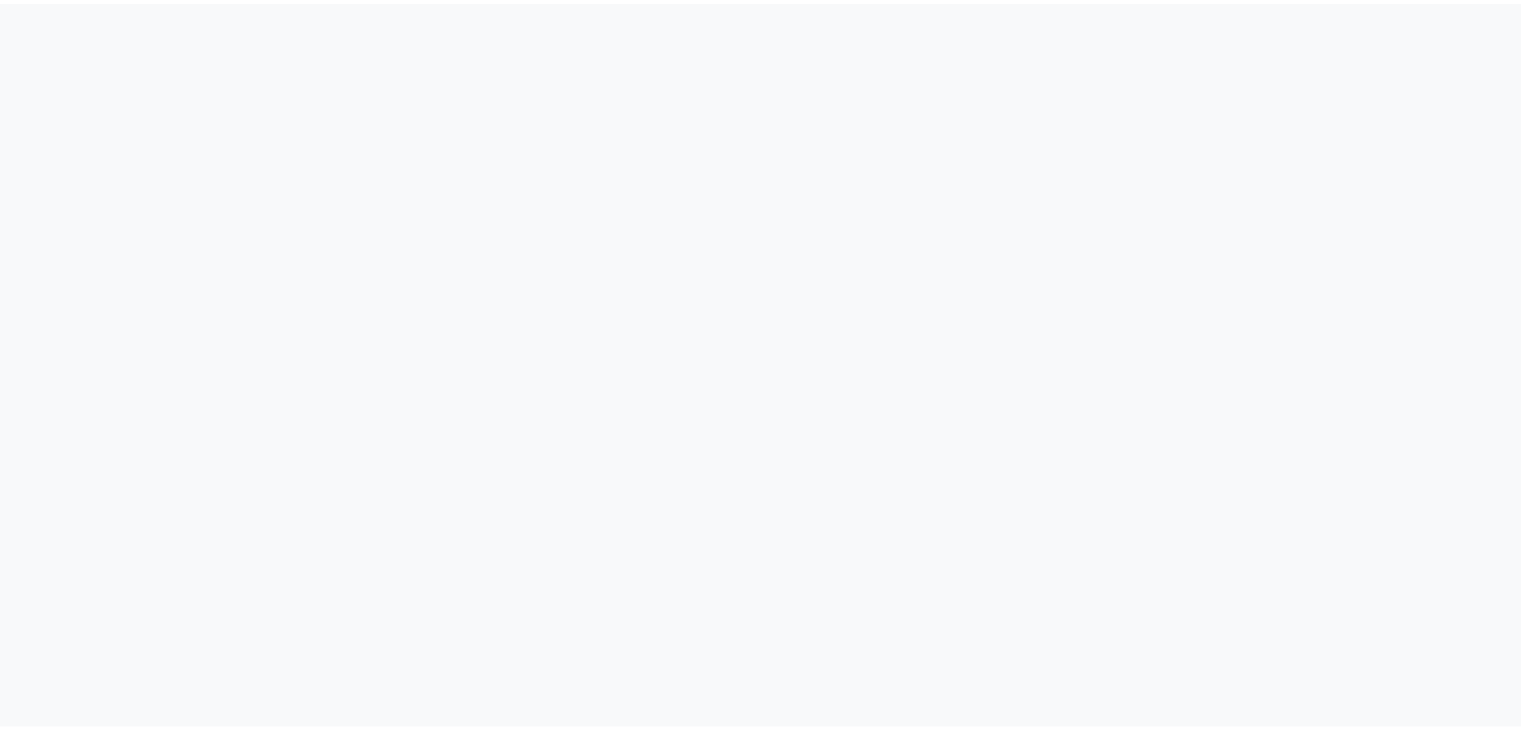 scroll, scrollTop: 0, scrollLeft: 0, axis: both 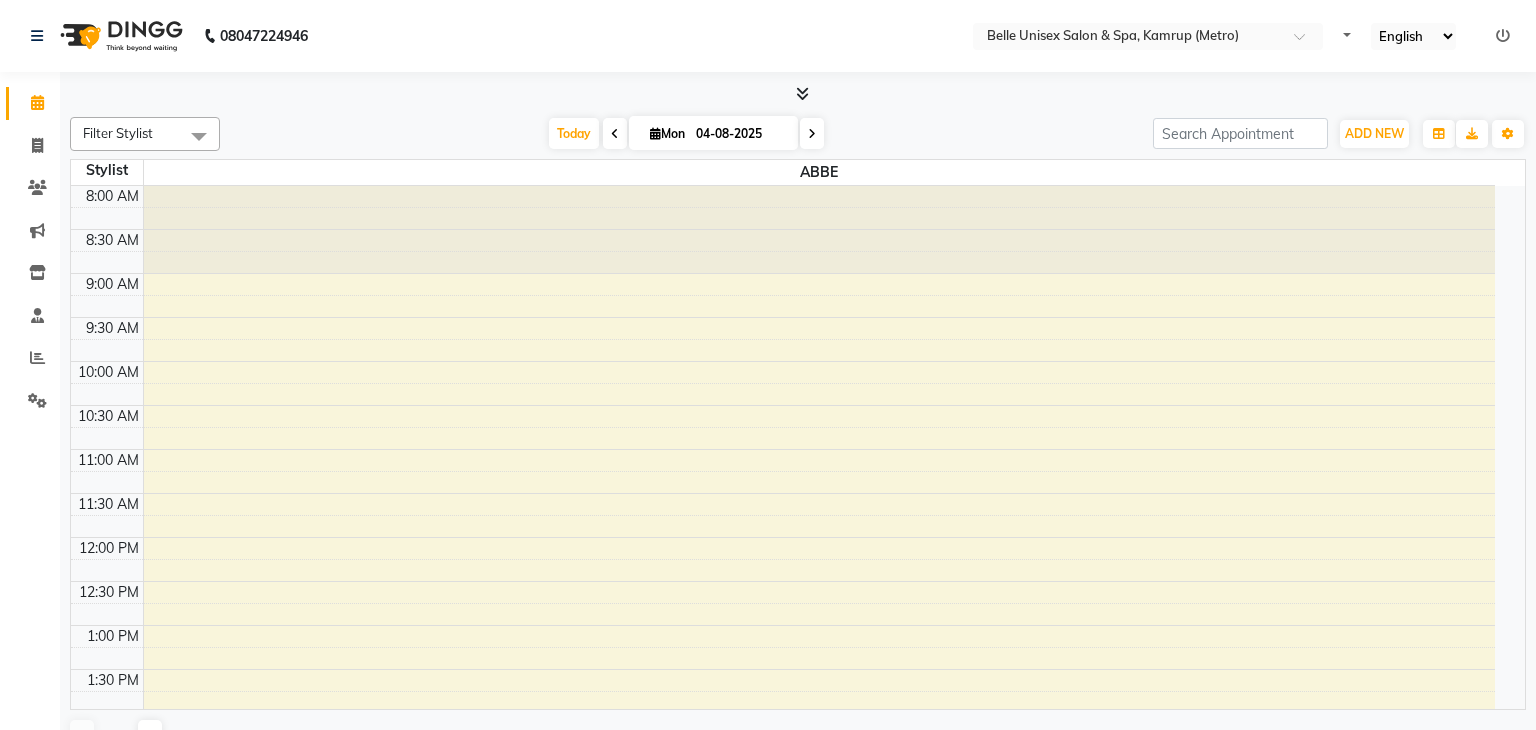 select on "en" 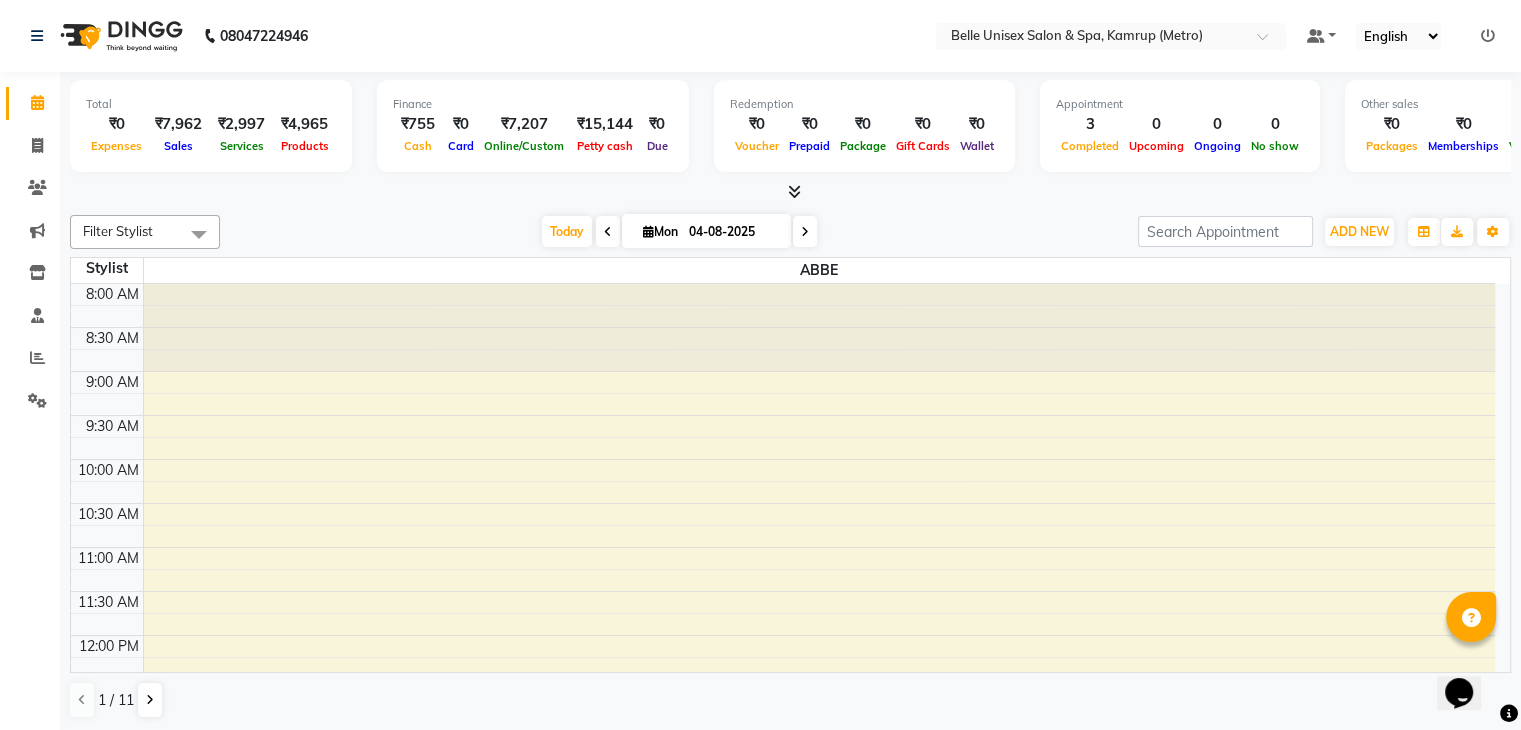 scroll, scrollTop: 608, scrollLeft: 0, axis: vertical 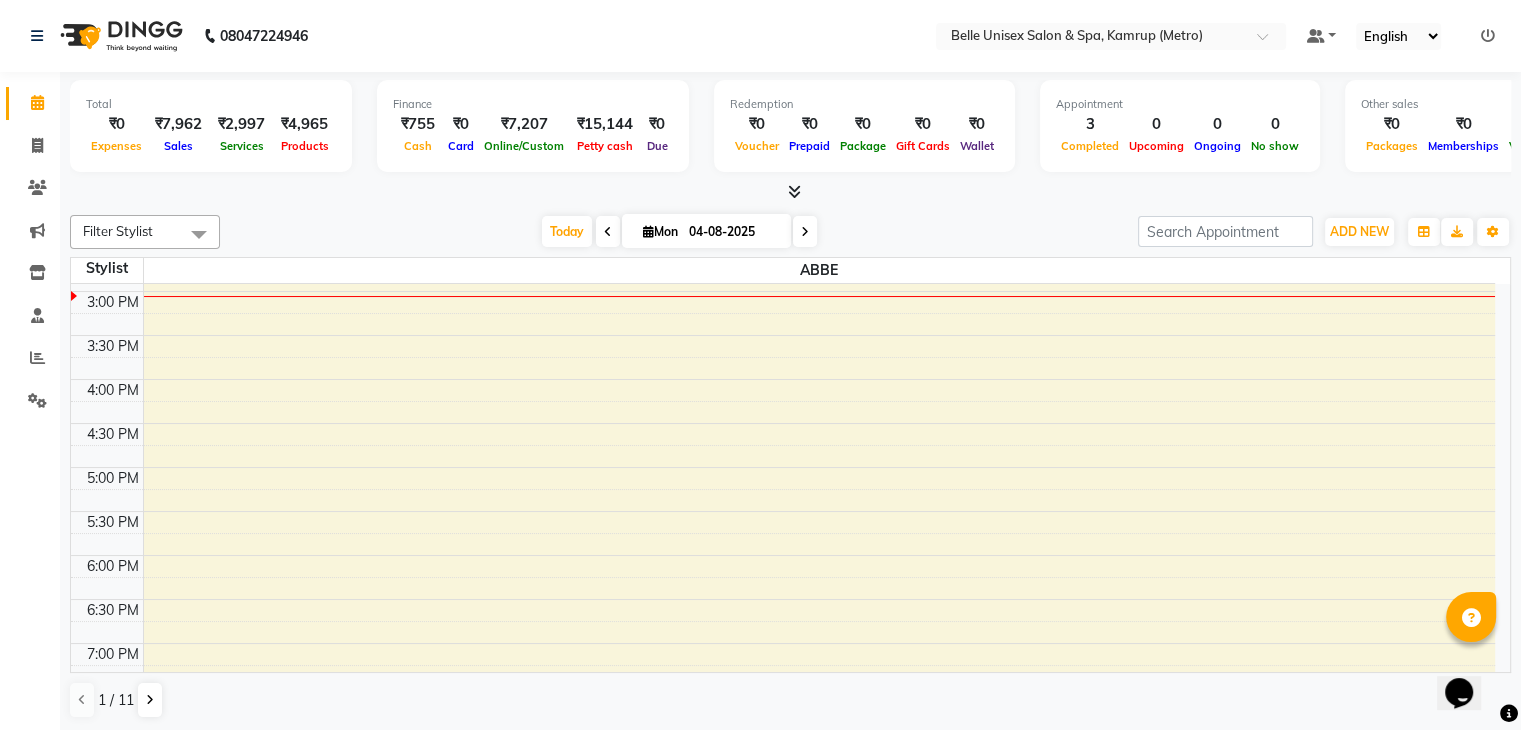 click on "Filter Stylist Select All ABBE ALEX UHD ASEM COUNTER SALE IMLE AO JUPITARA(HK) PURNIMA HK RANA KANTI SINHA SANGAM THERAPIST SOBITA BU THOIBA M. Today Mon 04-08-2025 Toggle Dropdown Add Appointment Add Invoice Add Expense Add Attendance Add Client Add Transaction Toggle Dropdown Add Appointment Add Invoice Add Expense Add Attendance Add Client ADD NEW Toggle Dropdown Add Appointment Add Invoice Add Expense Add Attendance Add Client Add Transaction Filter Stylist Select All ABBE ALEX UHD ASEM COUNTER SALE IMLE AO JUPITARA(HK) PURNIMA HK RANA KANTI SINHA SANGAM THERAPIST SOBITA BU THOIBA M. Group By Staff View Room View View as Vertical Vertical - Week View Horizontal Horizontal - Week View List Toggle Dropdown Calendar Settings Manage Tags Arrange Stylists Reset Stylists Full Screen Show Available Stylist Appointment Form Zoom 100% Staff/Room Display Count 1 Stylist ABBE 8:00 AM 8:30 AM 9:00 AM 9:30 AM 10:00 AM 10:30 AM 11:00 AM 11:30 AM 12:00 PM 12:30 PM 1:00 PM 1:30 PM 2:00 PM" 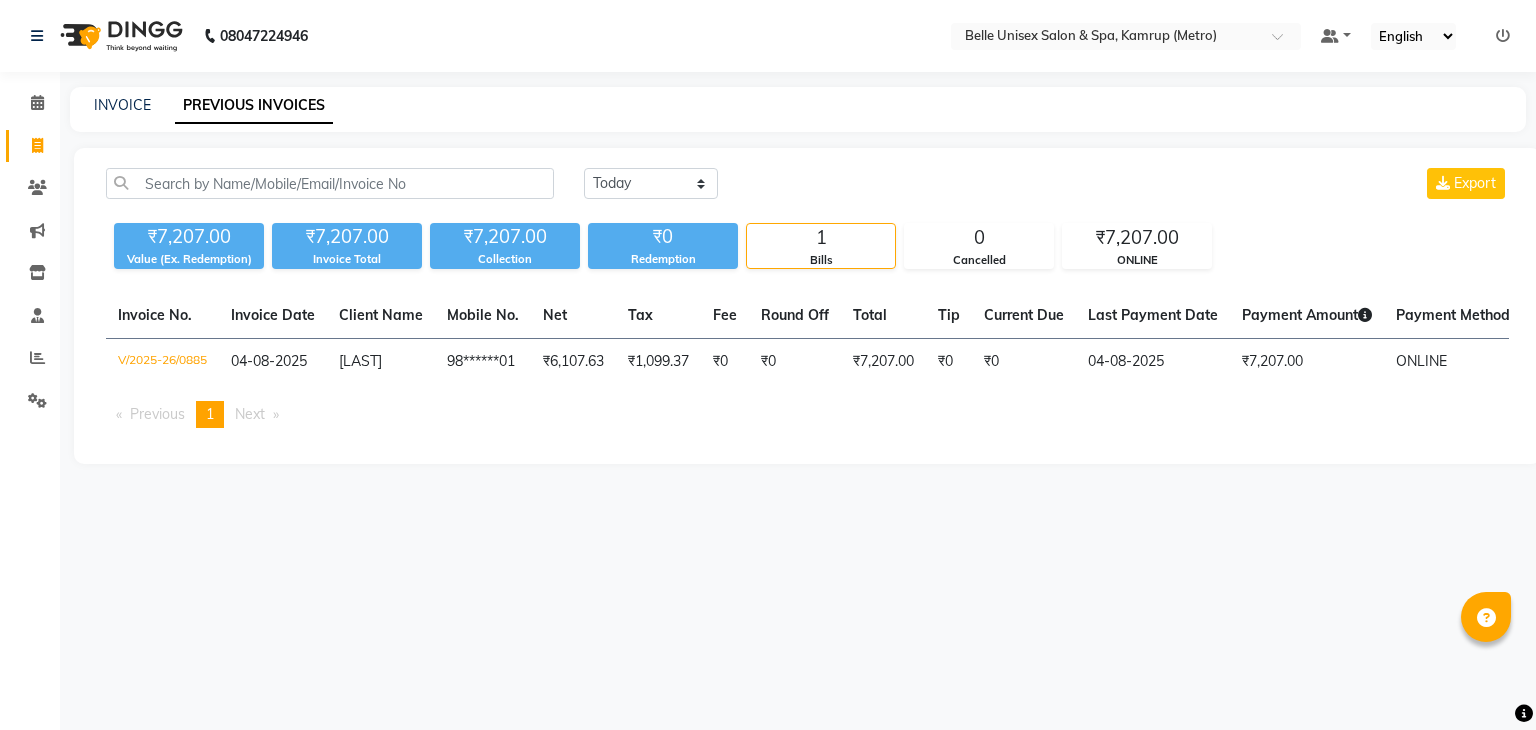 scroll, scrollTop: 0, scrollLeft: 0, axis: both 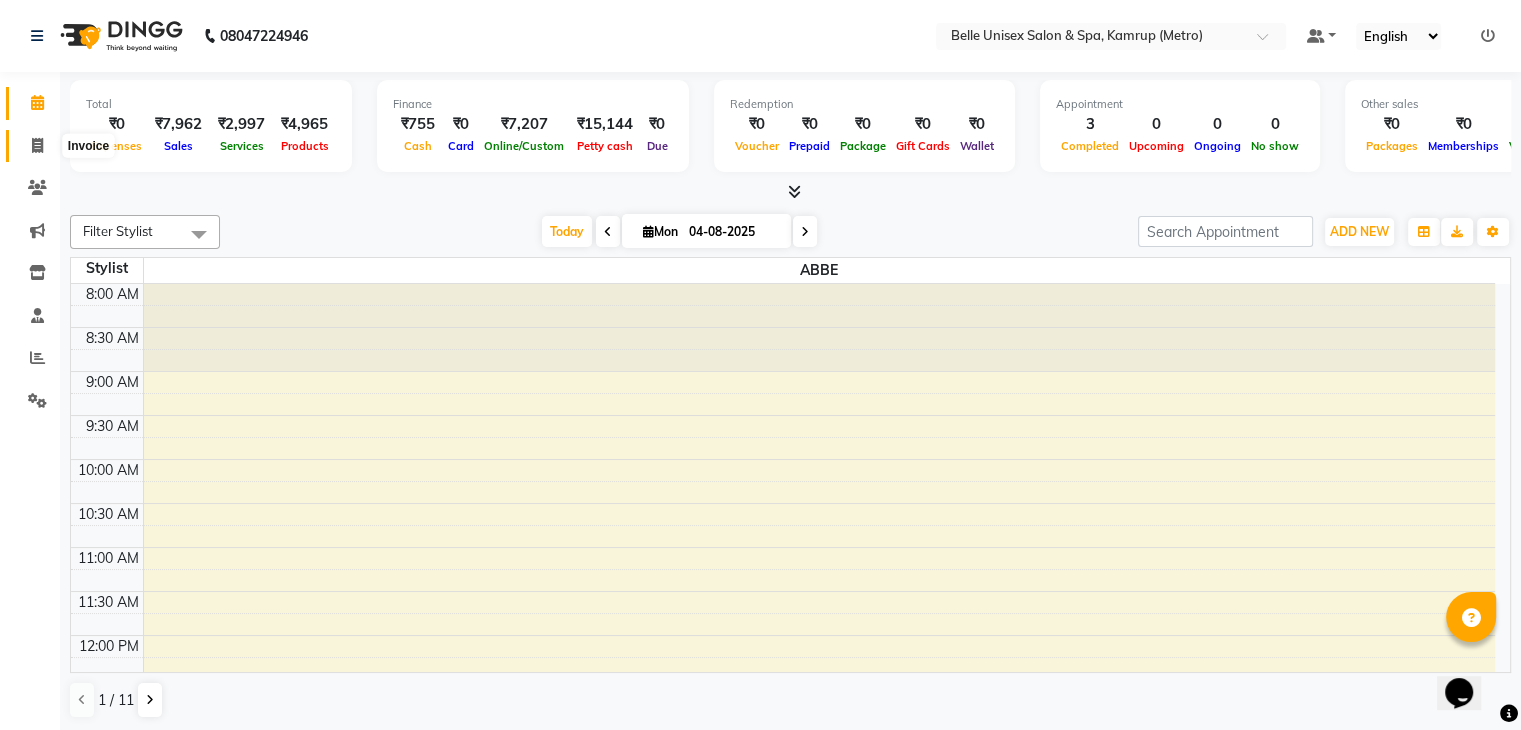 click 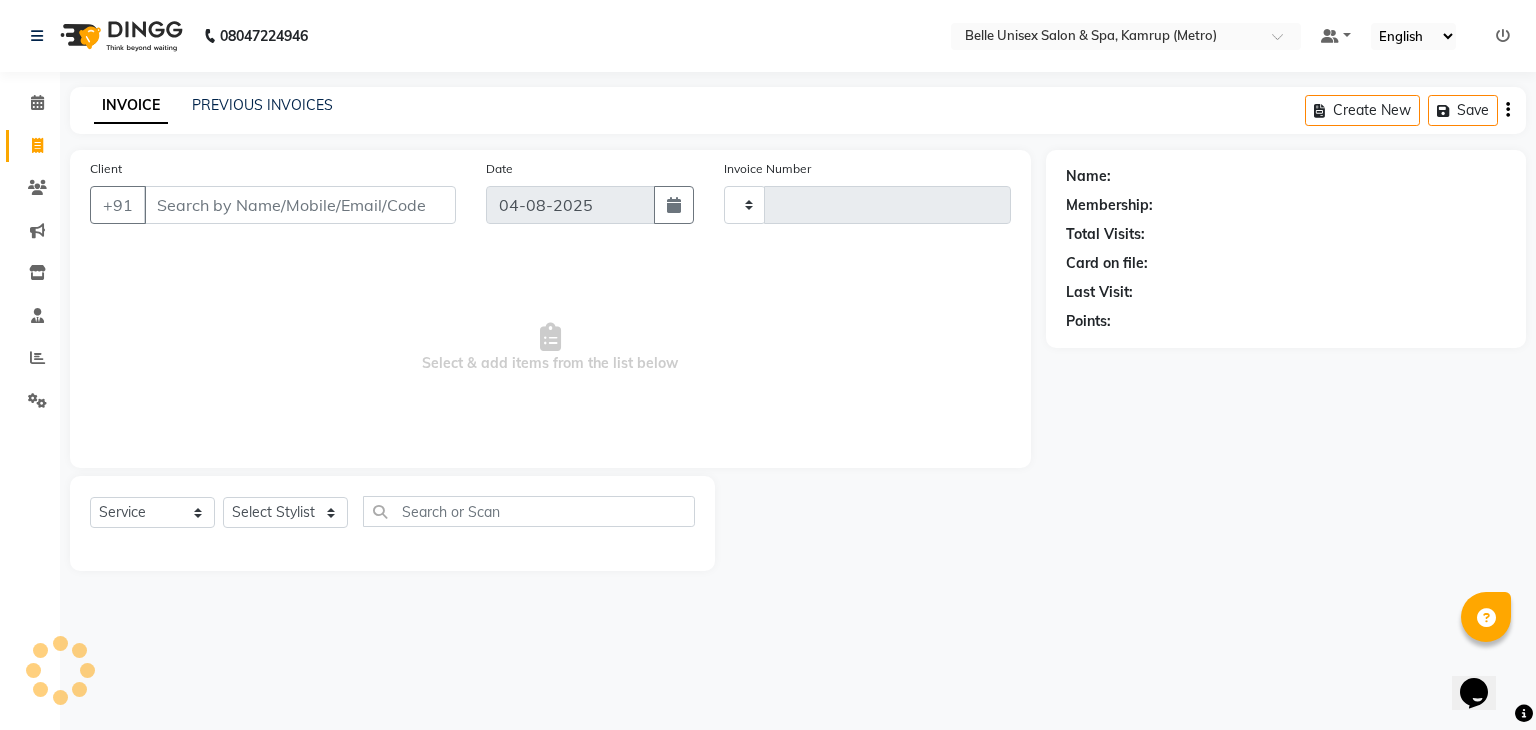 type on "0887" 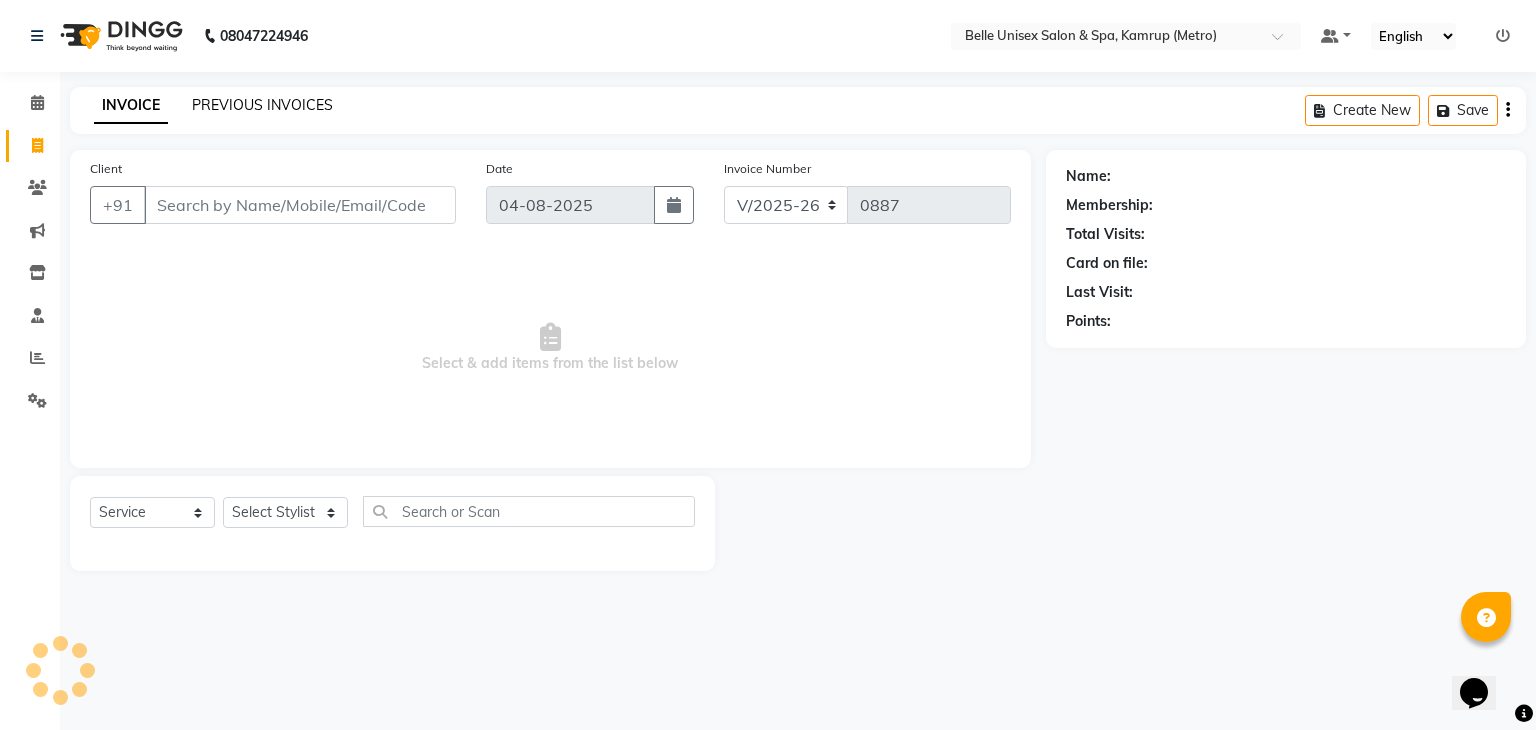 click on "PREVIOUS INVOICES" 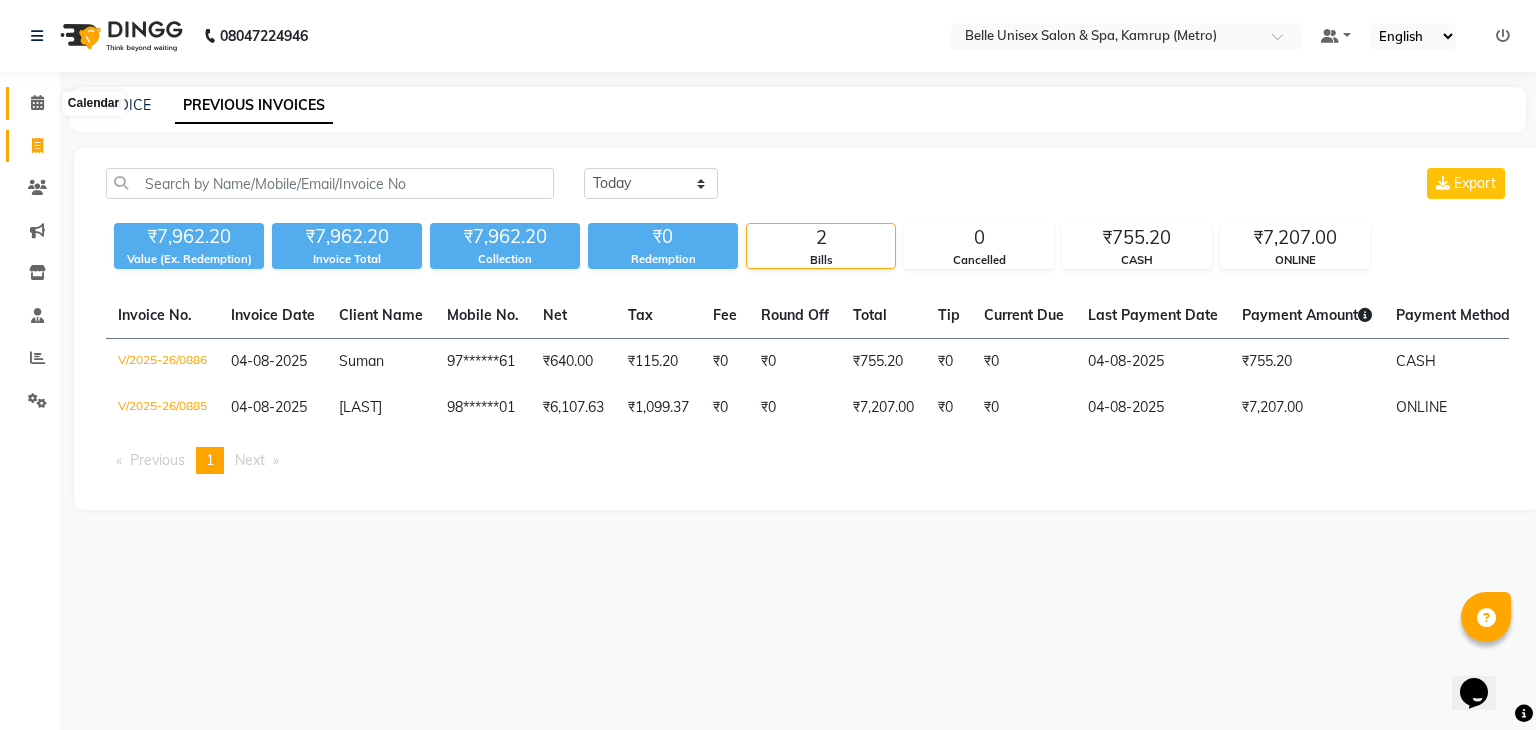 click 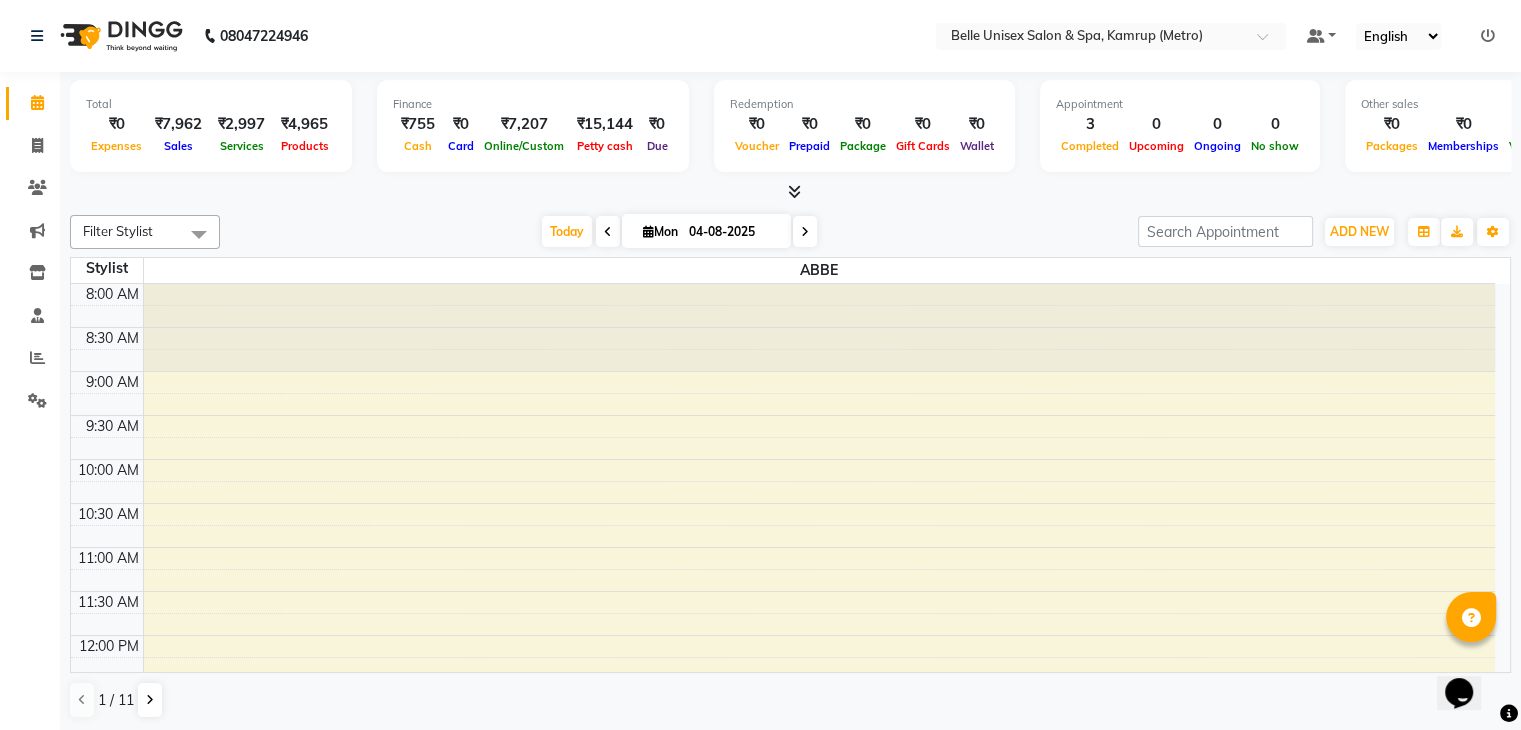scroll, scrollTop: 0, scrollLeft: 0, axis: both 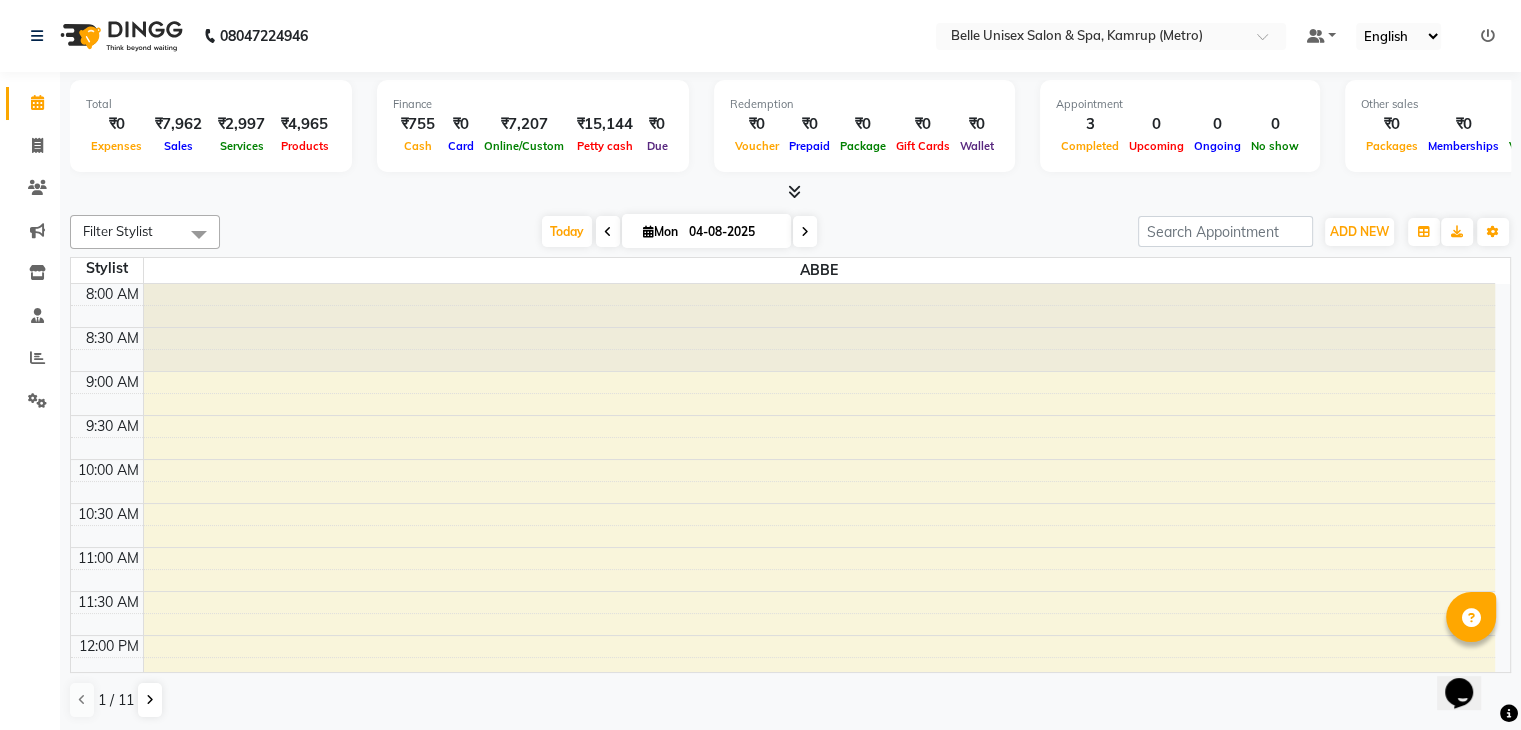 click at bounding box center [790, 192] 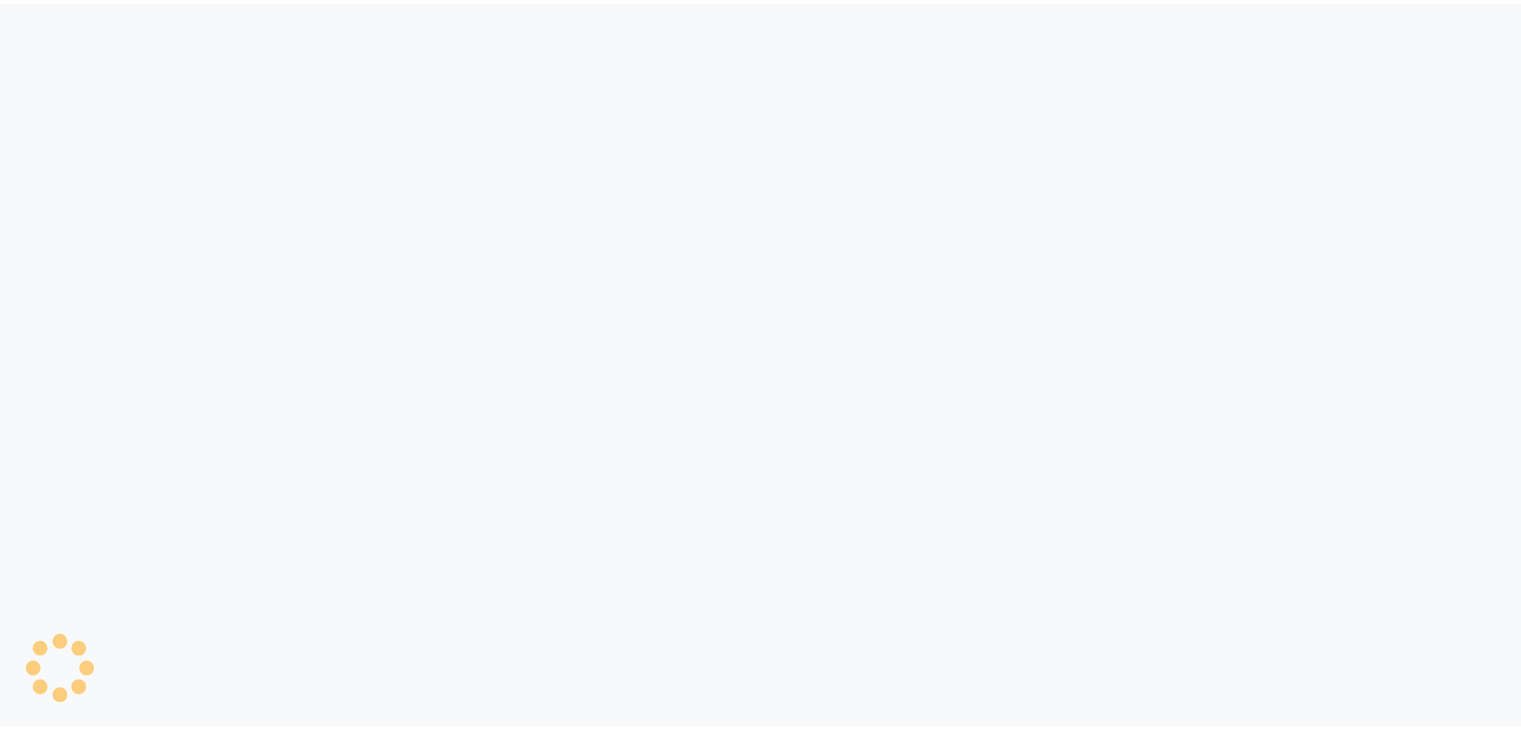 scroll, scrollTop: 0, scrollLeft: 0, axis: both 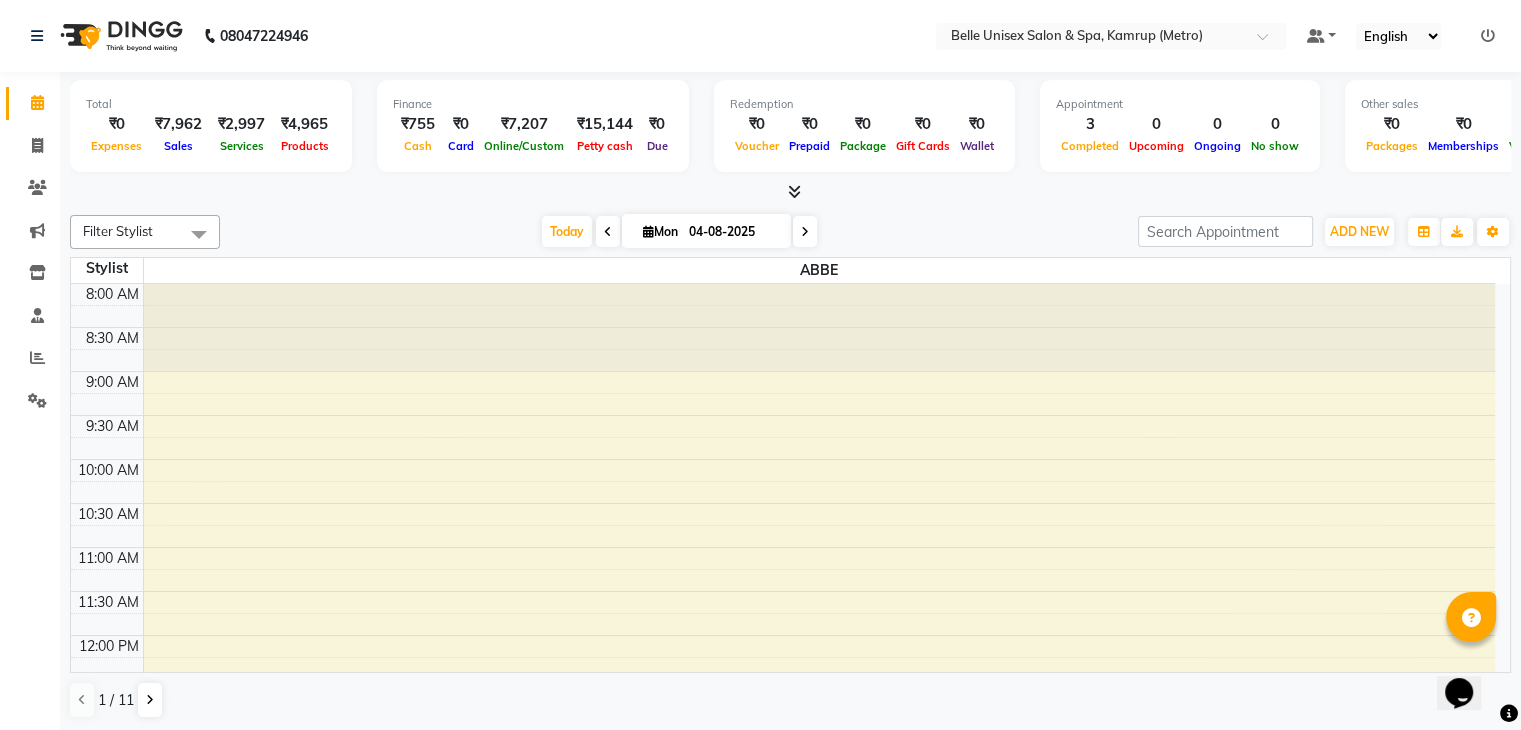 click at bounding box center (790, 192) 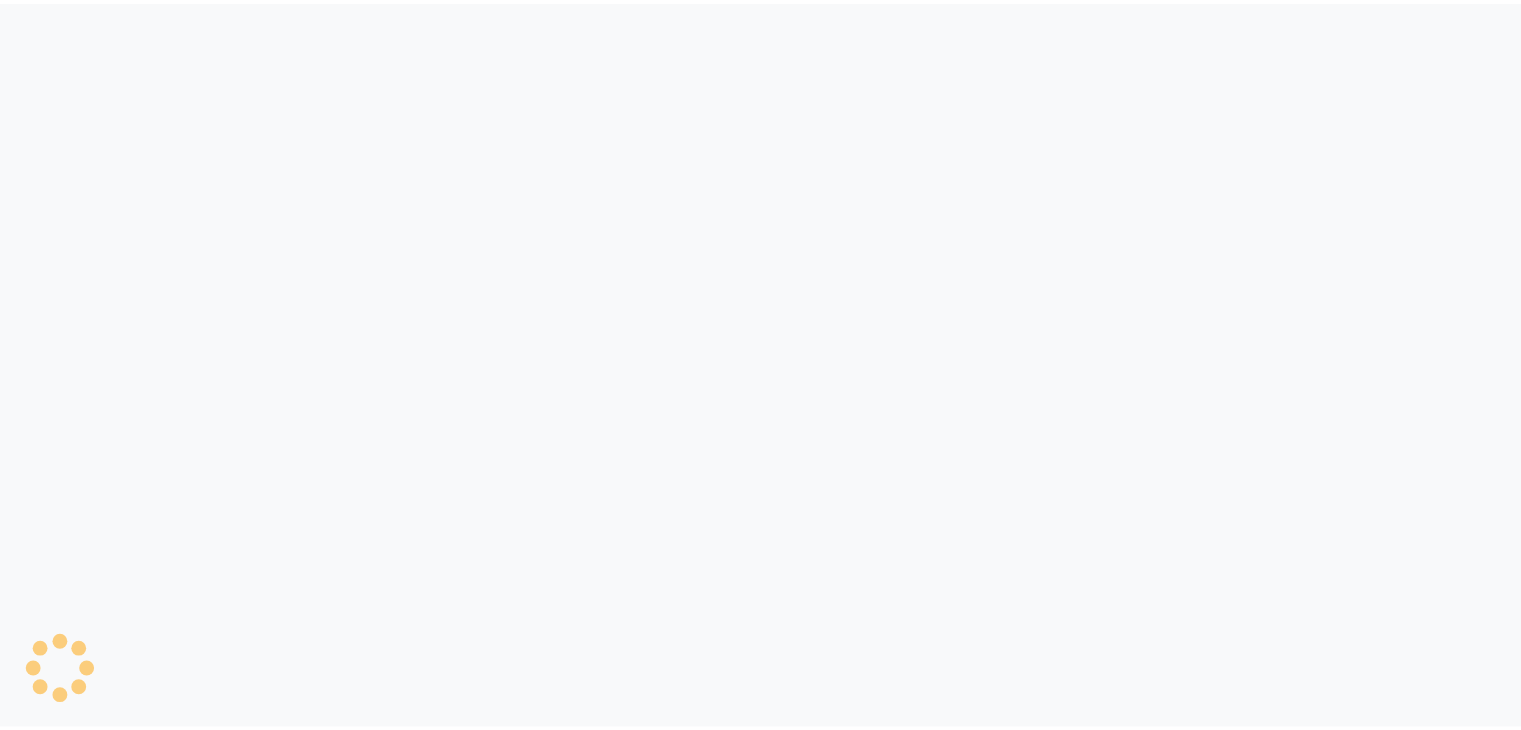 scroll, scrollTop: 0, scrollLeft: 0, axis: both 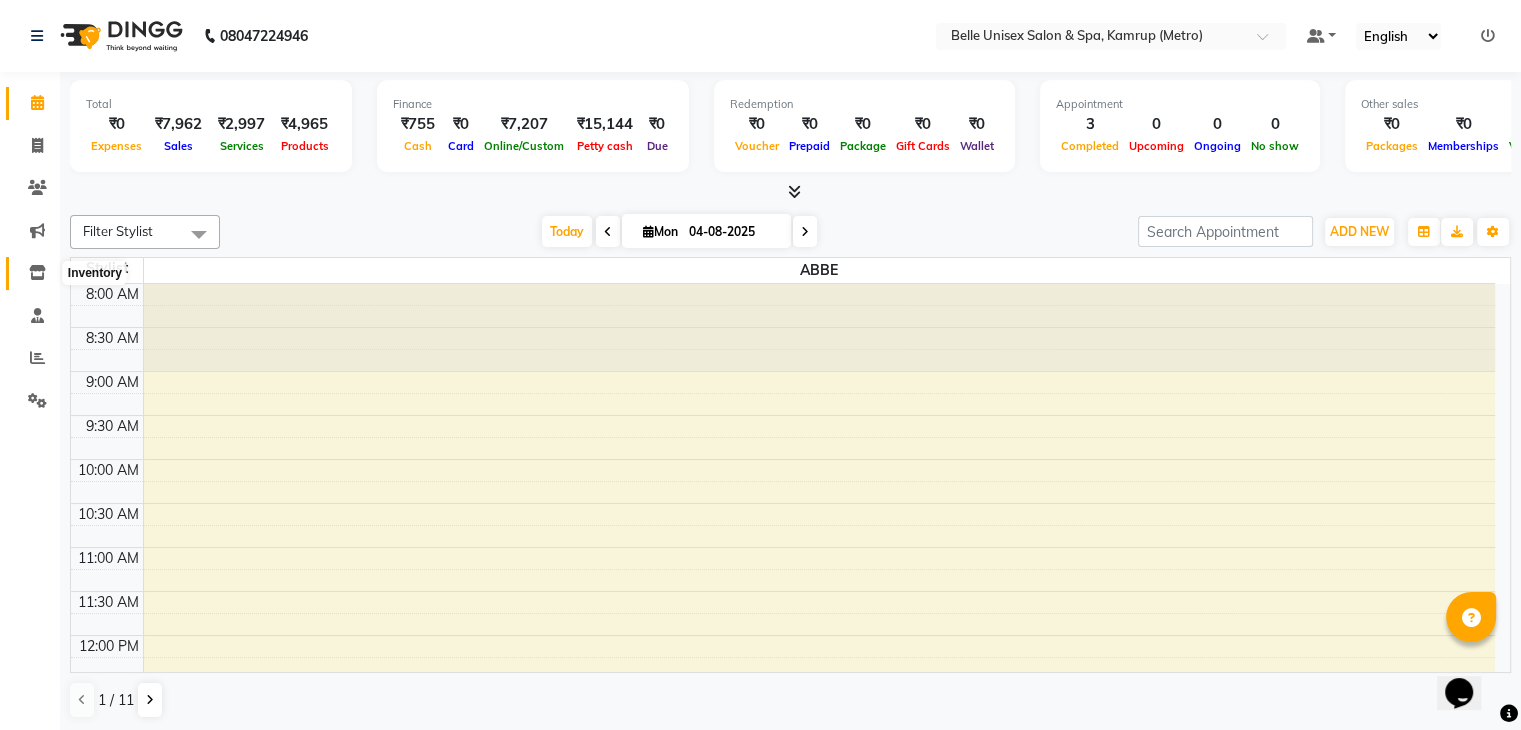 click 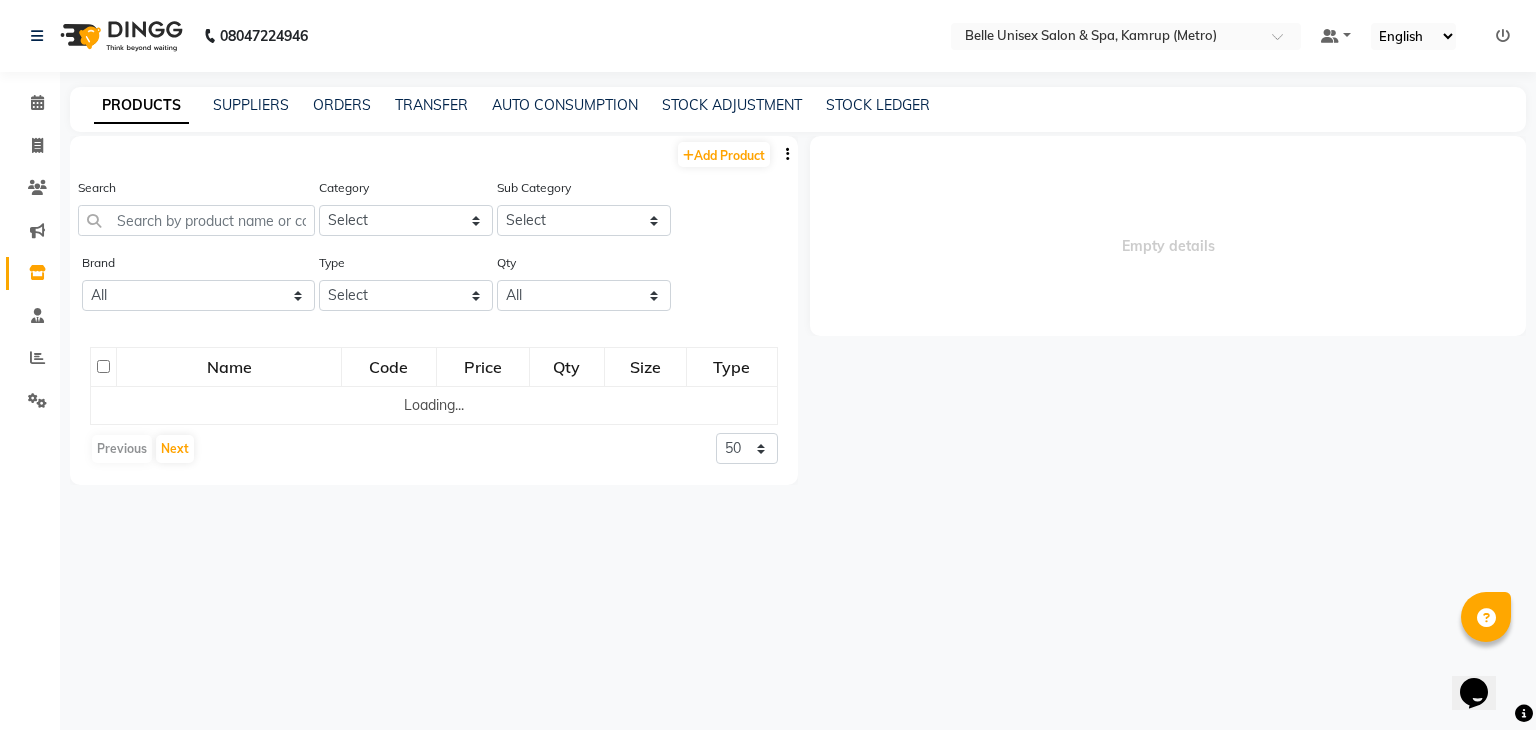 select 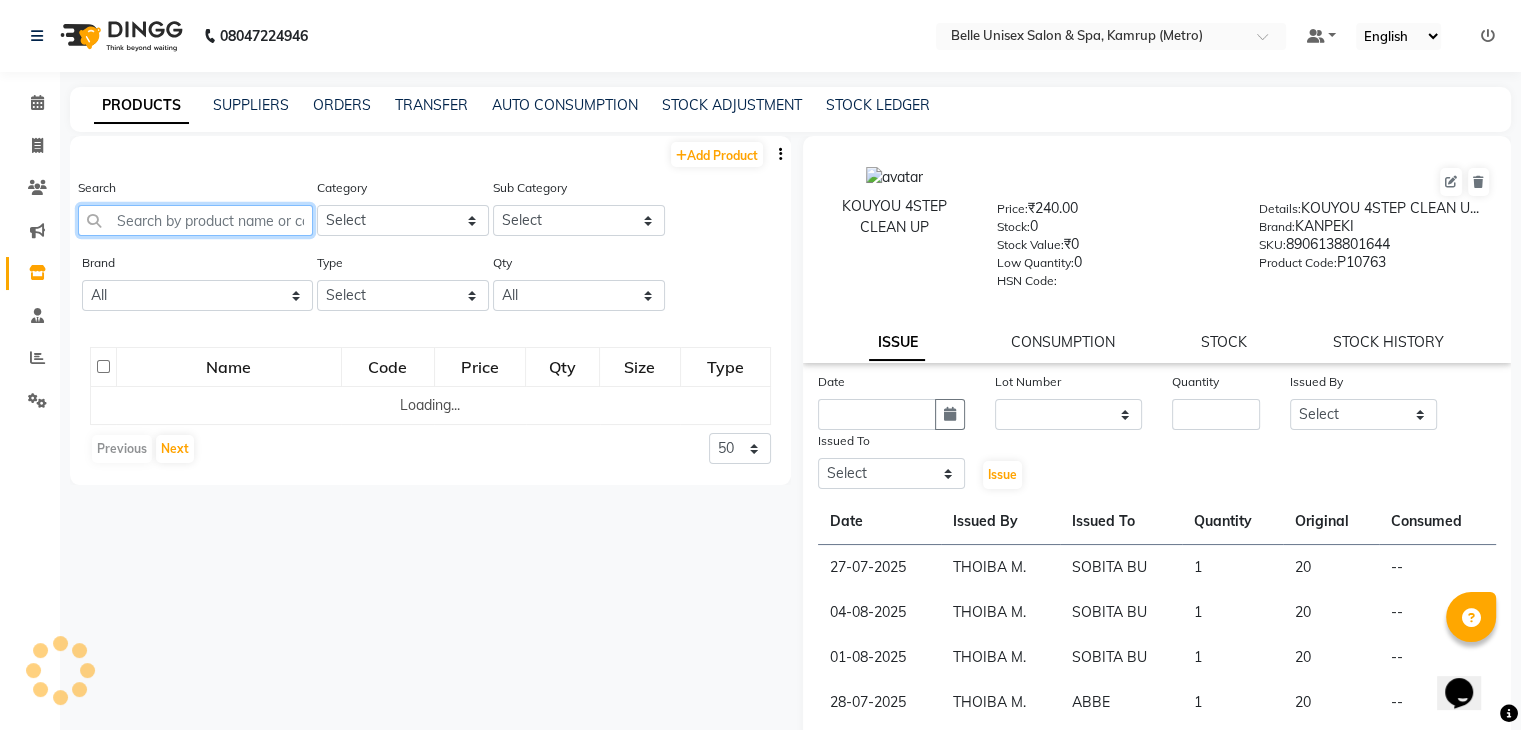 click 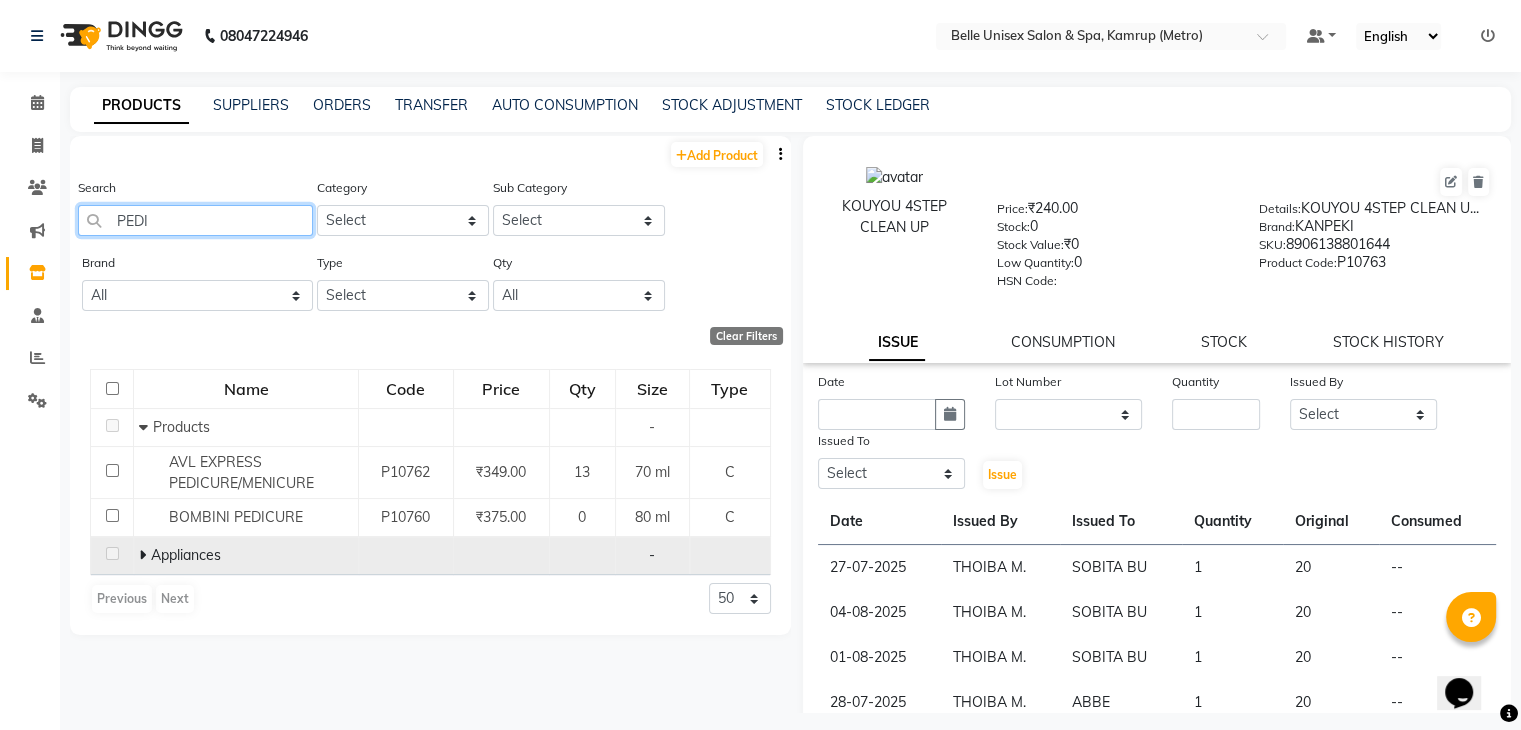 type on "PEDI" 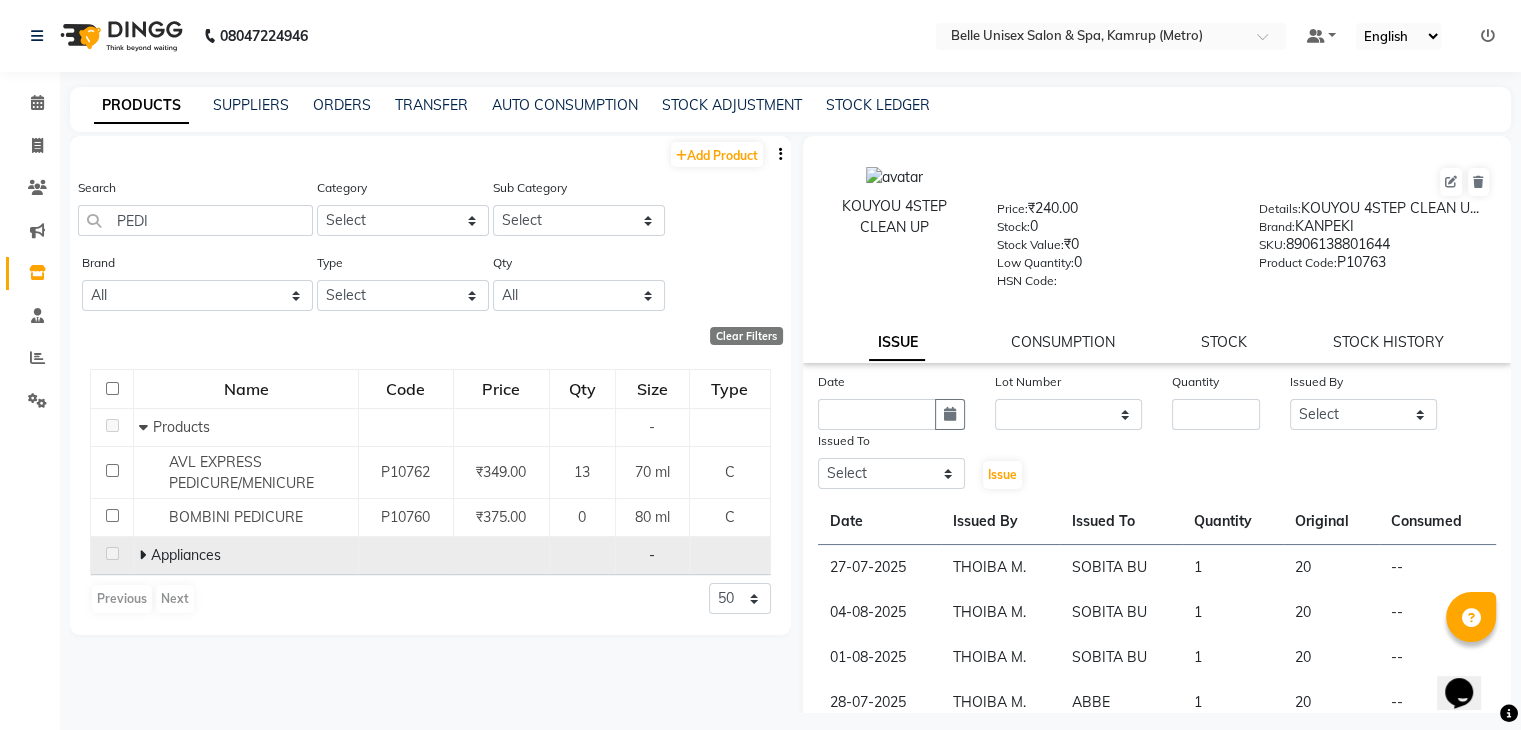 click 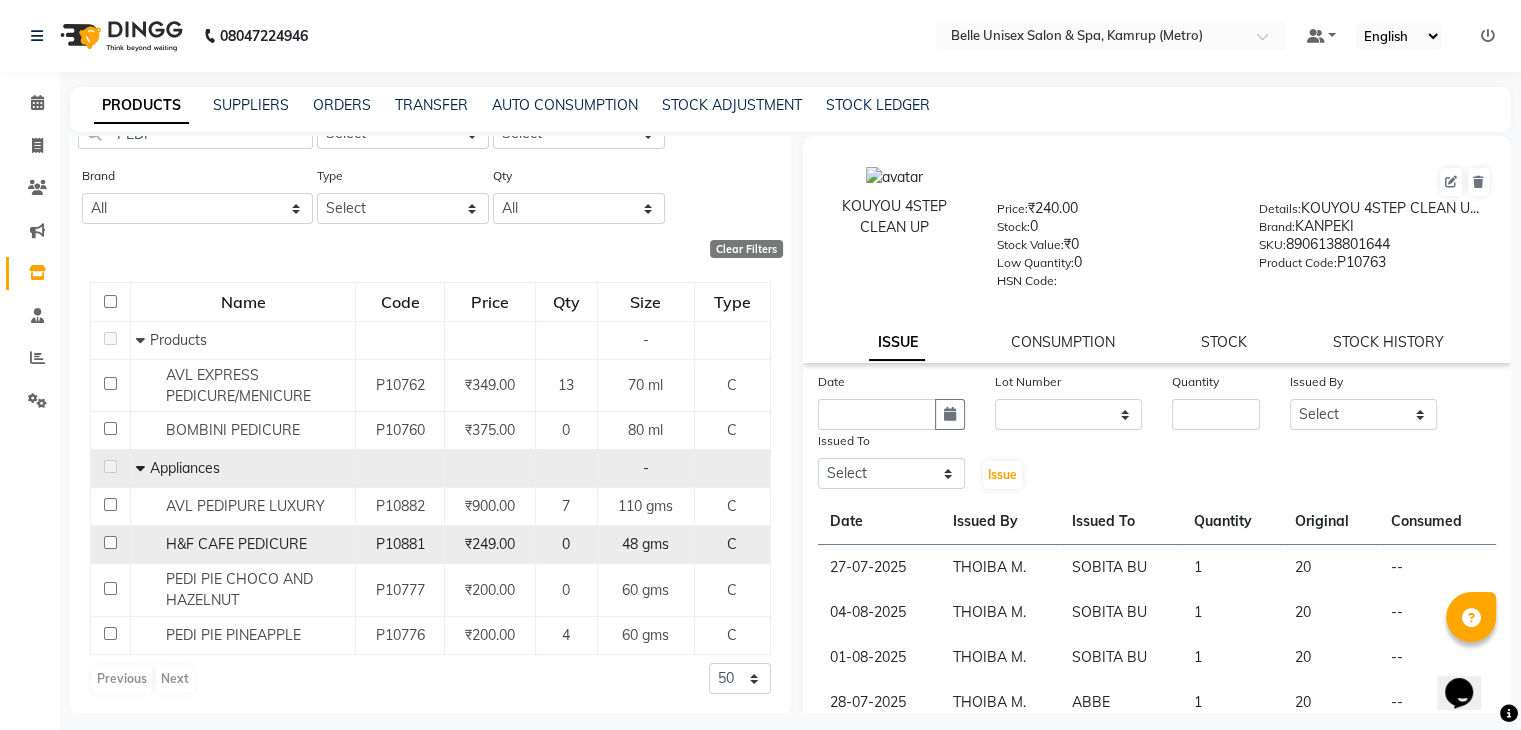 scroll, scrollTop: 89, scrollLeft: 0, axis: vertical 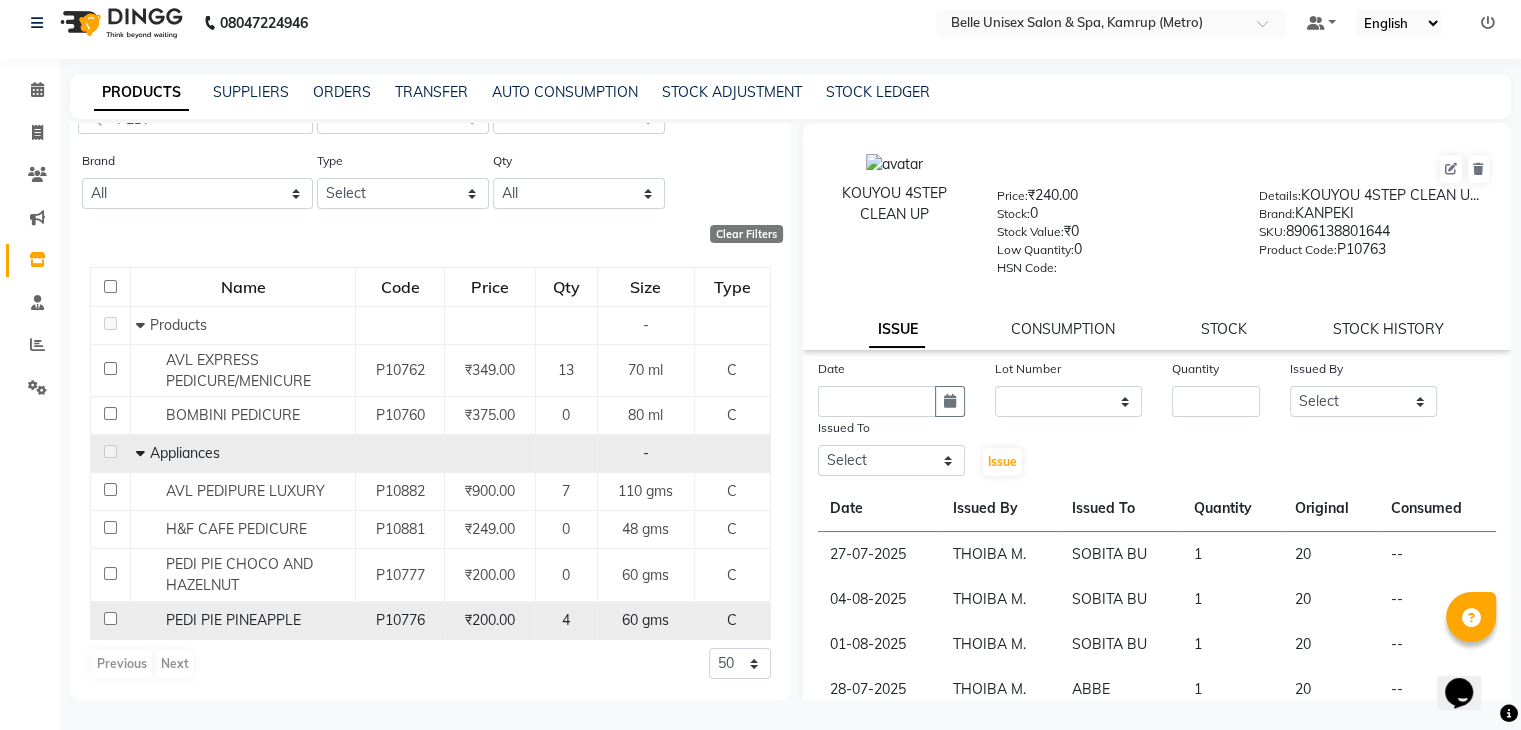 click 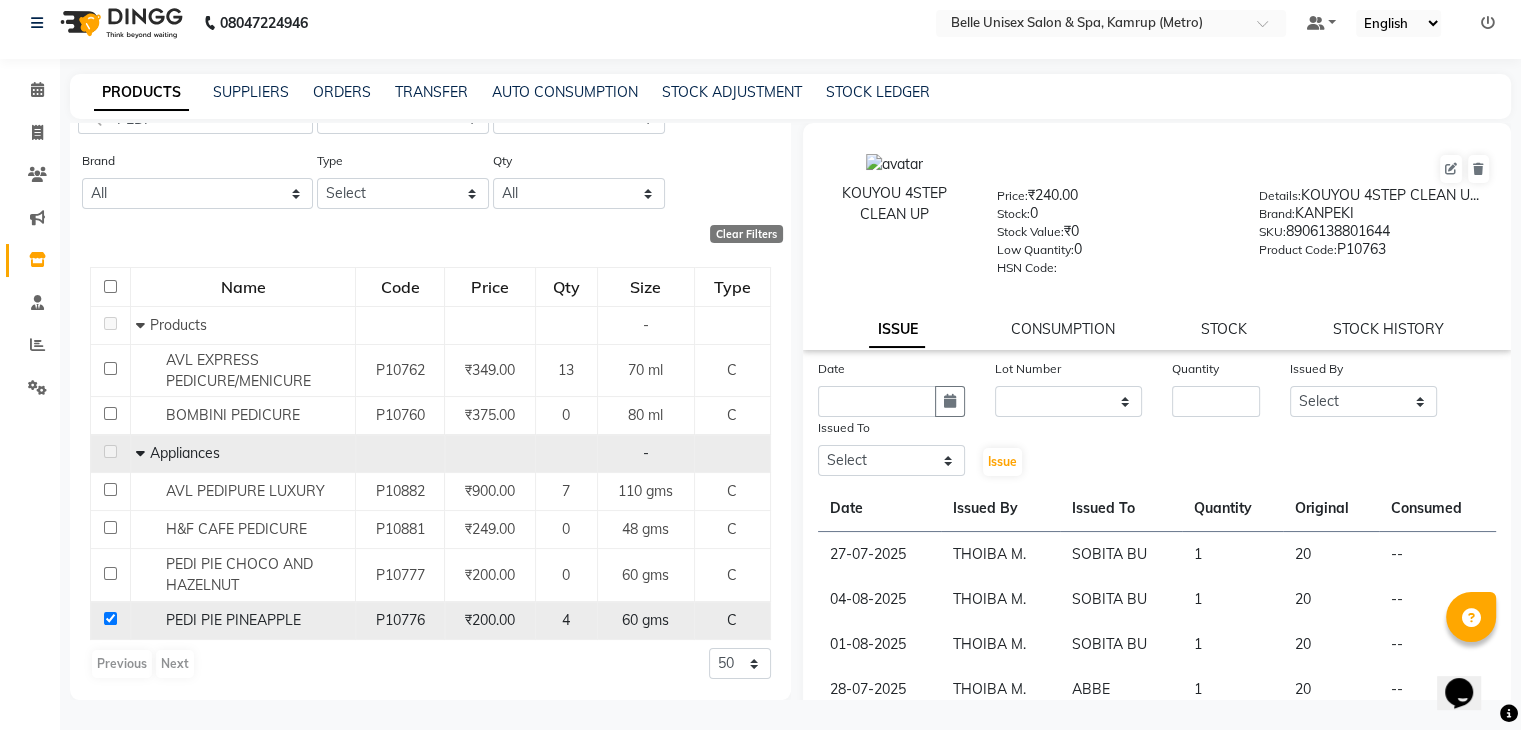 checkbox on "true" 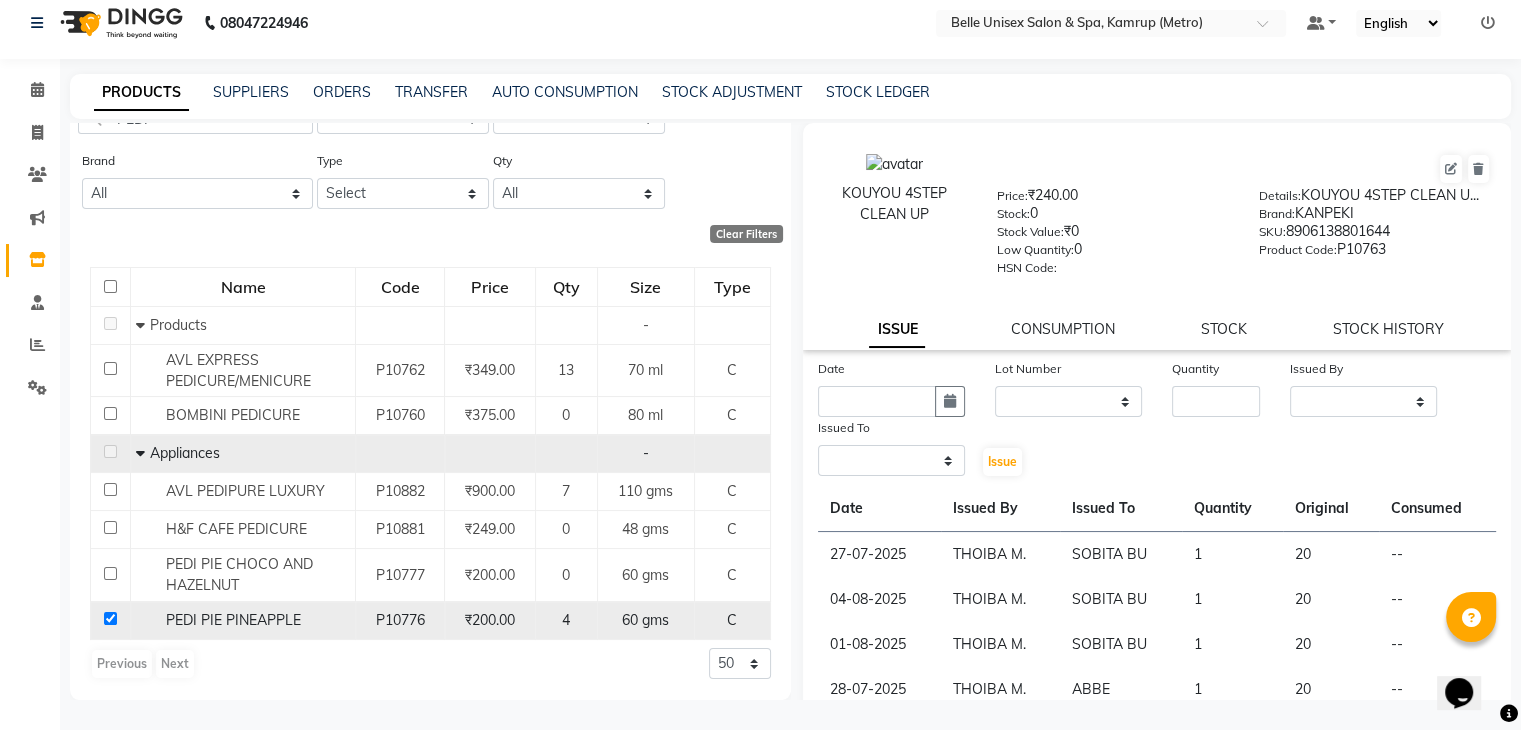 select 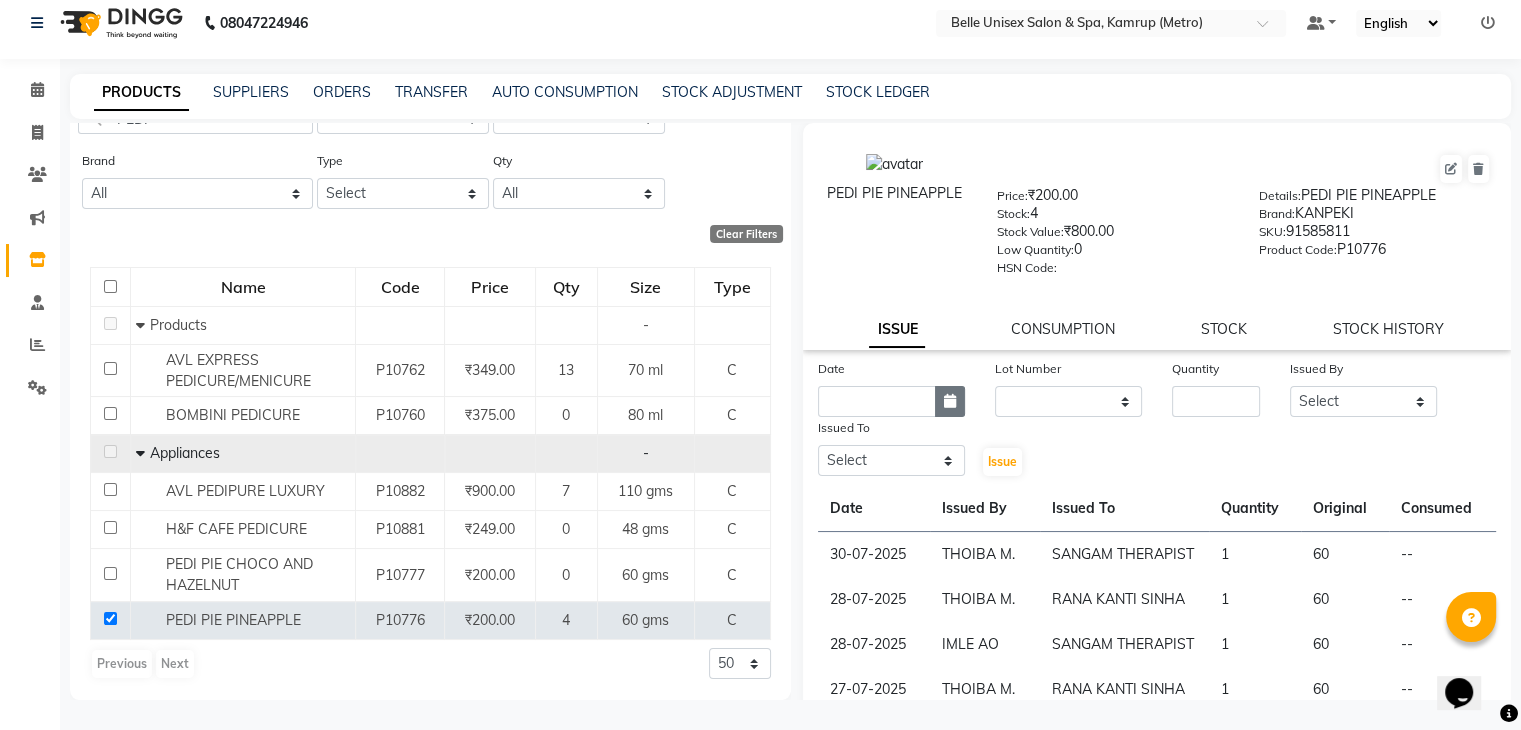 click 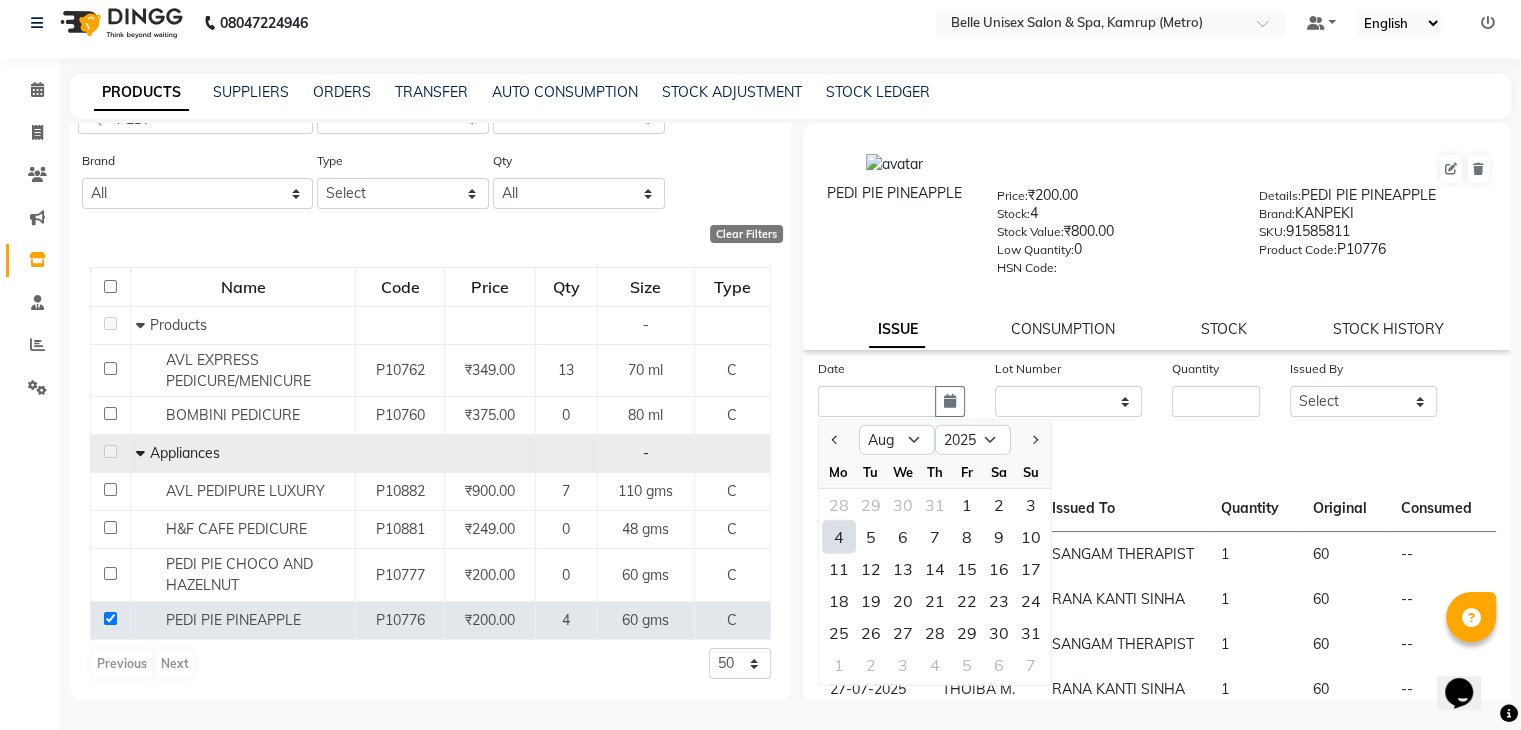 click on "4" 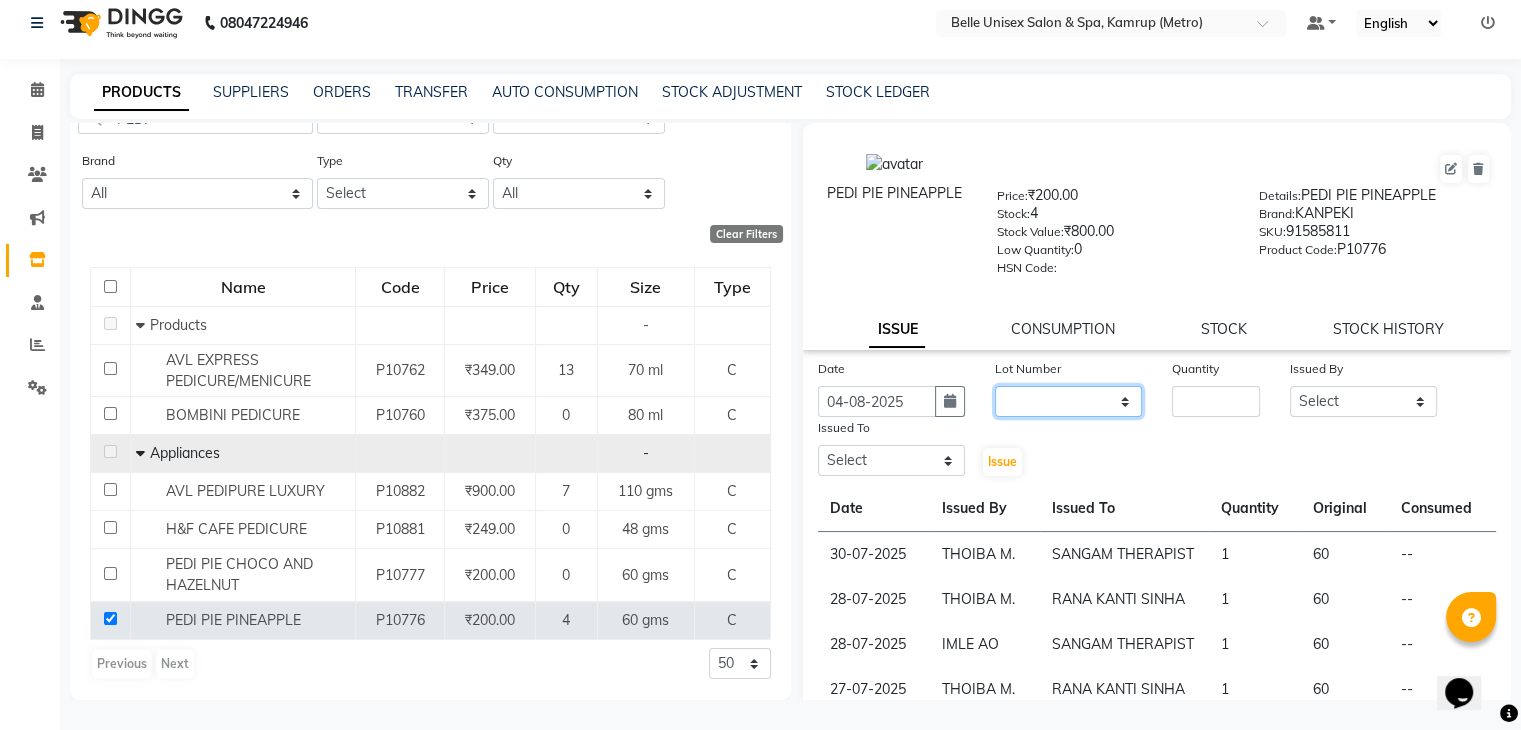 click on "None" 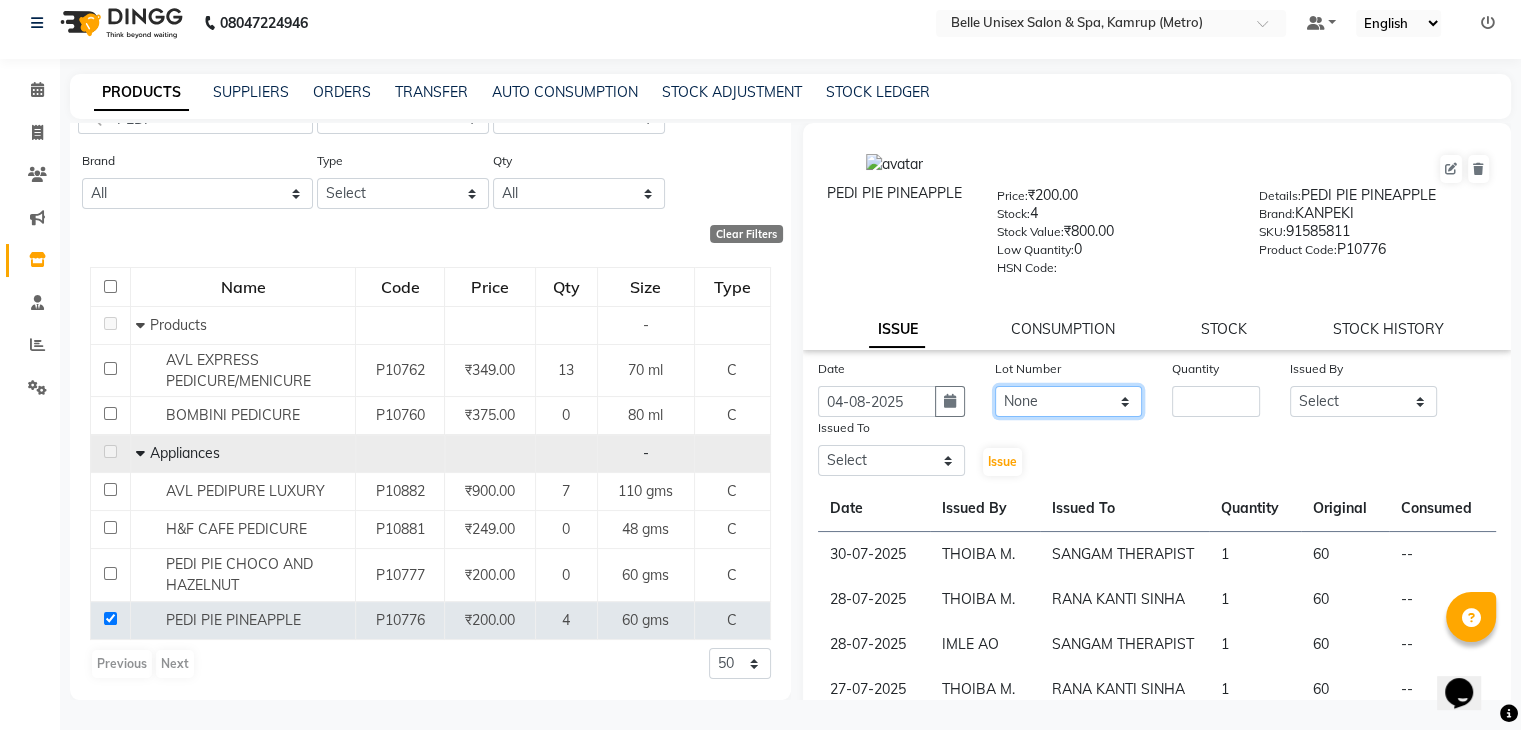 click on "None" 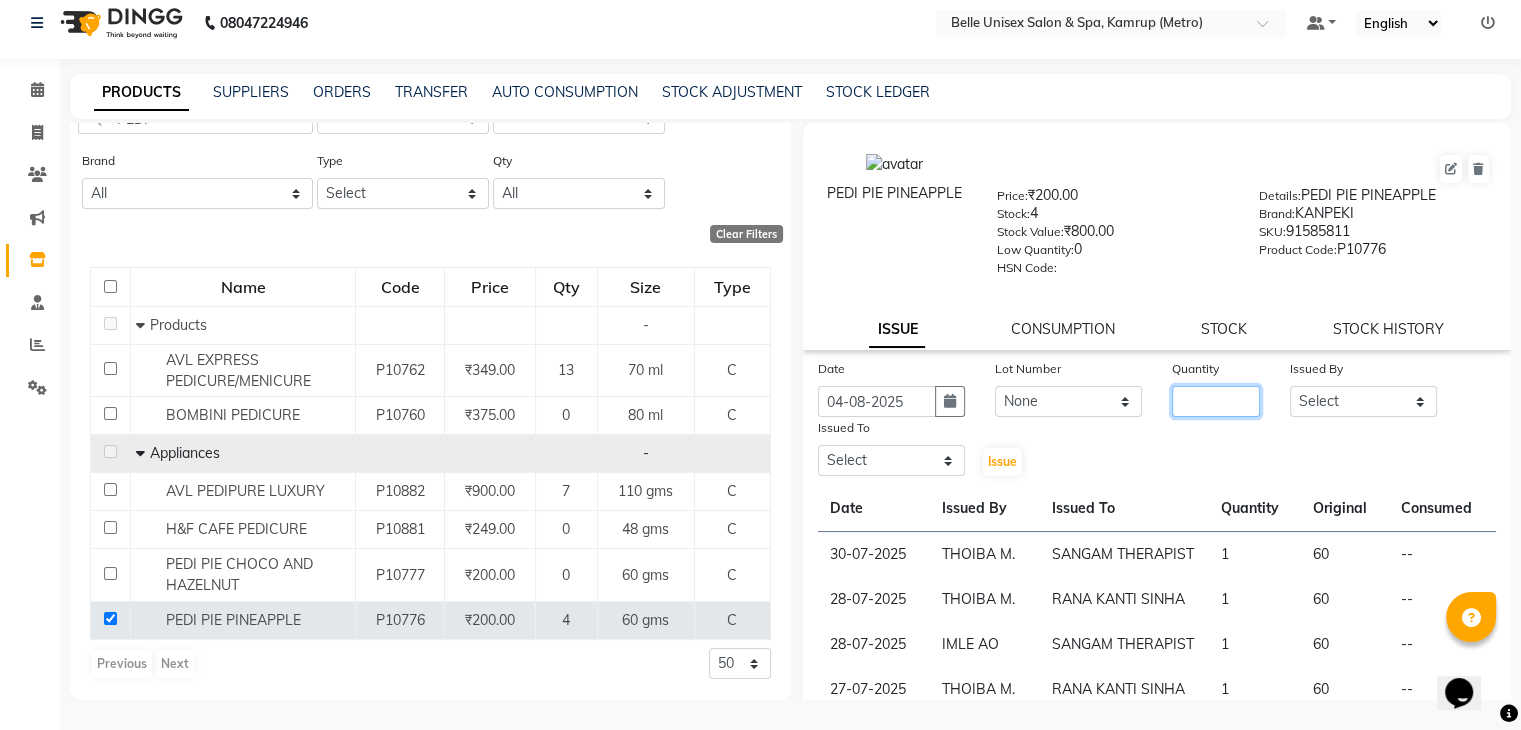 click 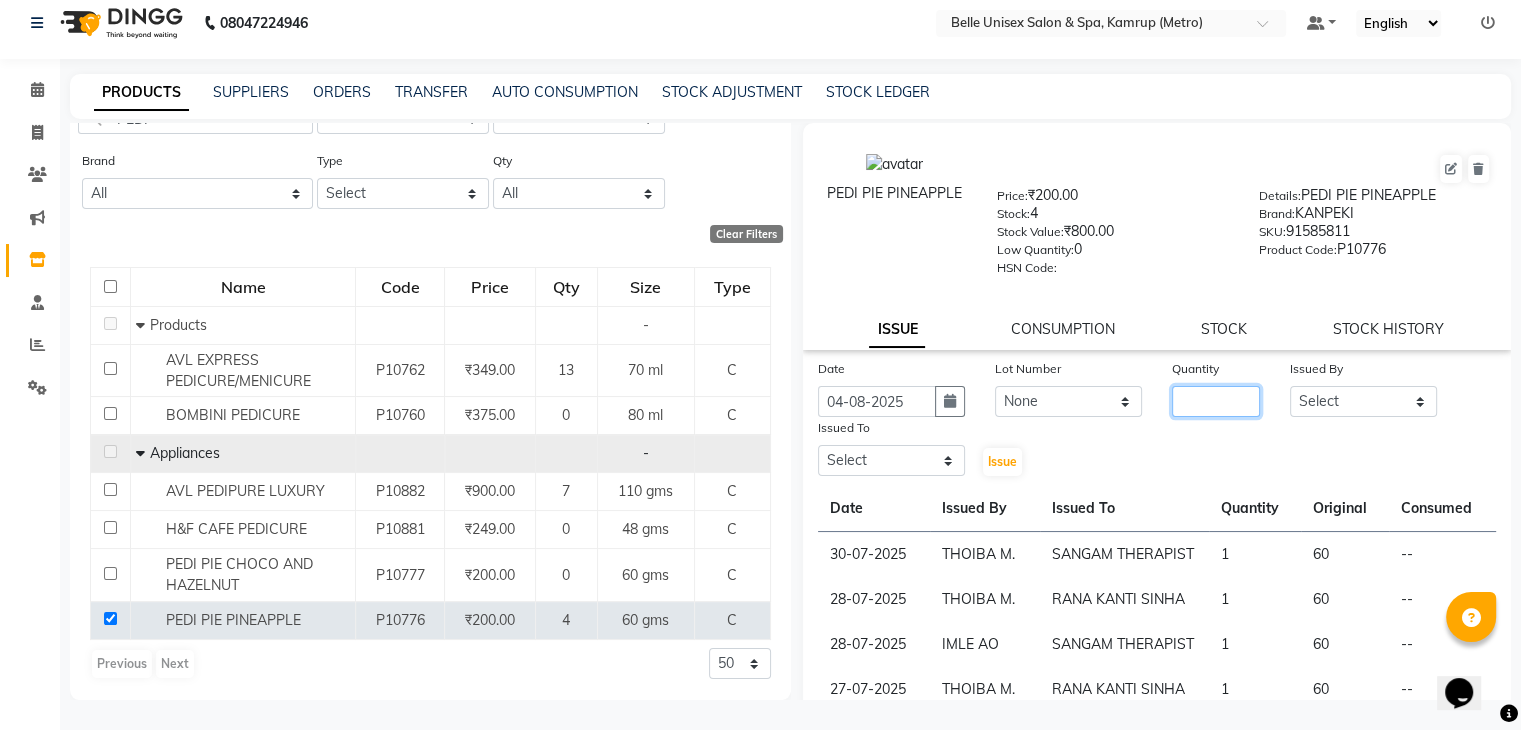 click 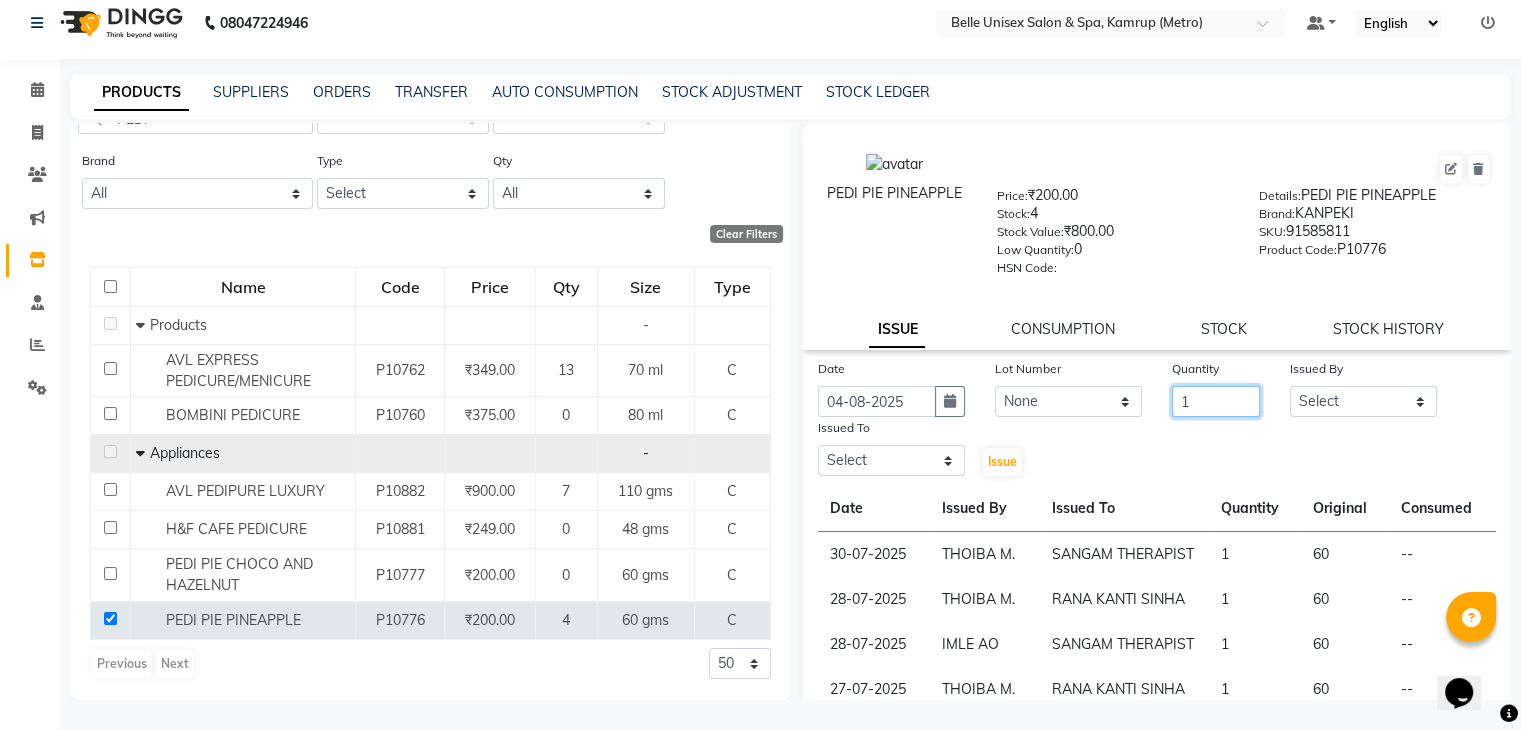 type on "1" 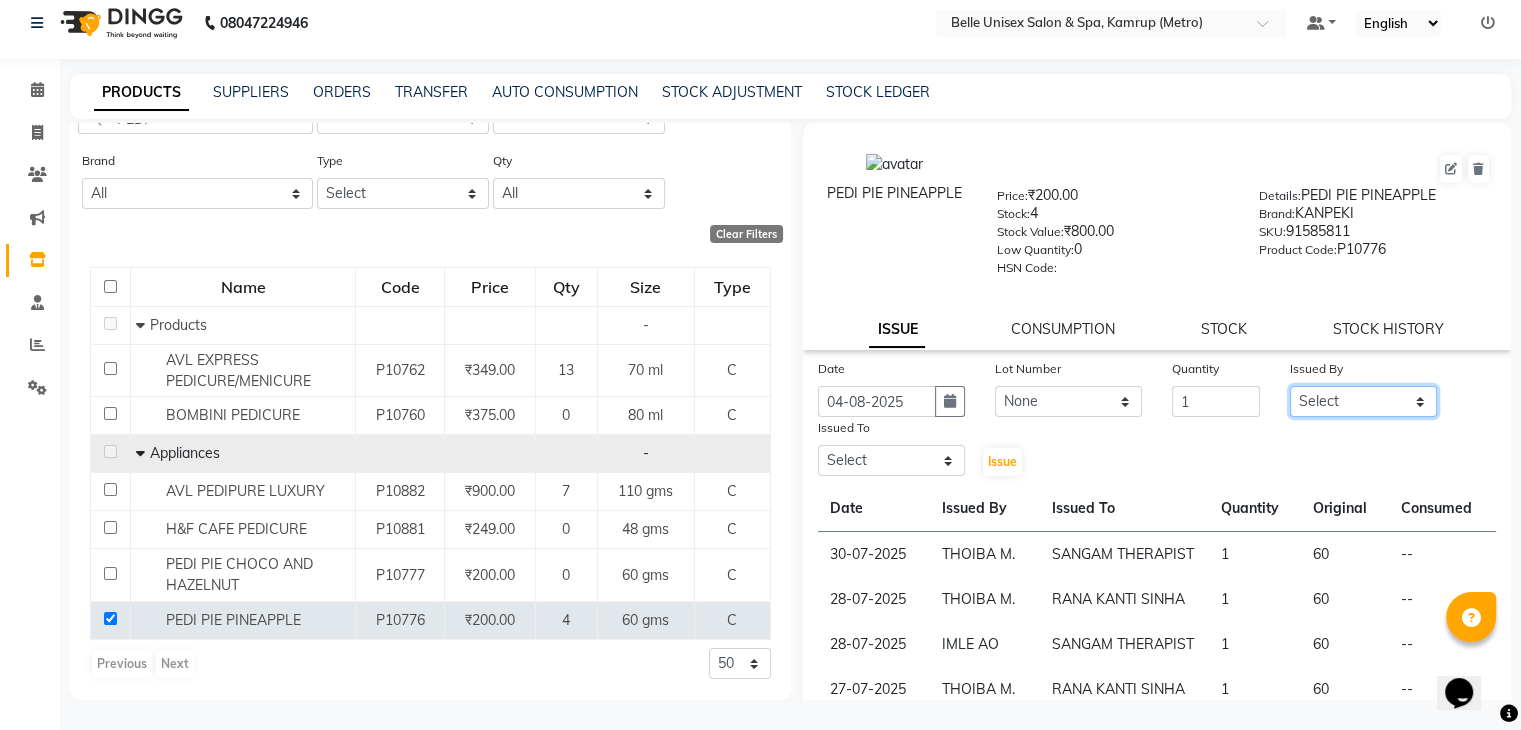 click on "Select ABBE Admin id ALEX UHD  ASEM  COUNTER SALE  IMLE AO JUPITARA(HK) PURNIMA HK  RANA KANTI SINHA   SABEHA SANGAM THERAPIST SOBITA BU THOIBA M." 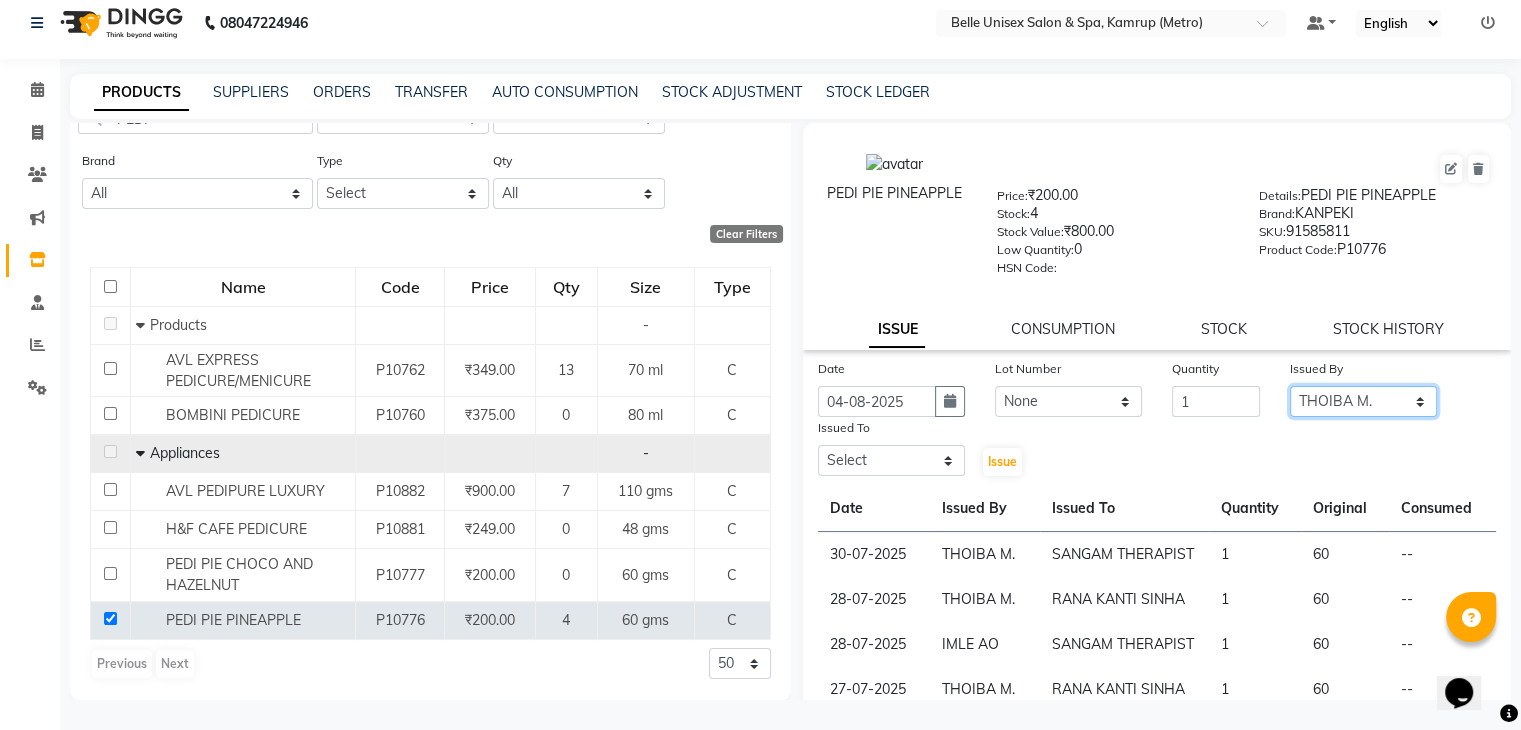 click on "Select ABBE Admin id ALEX UHD  ASEM  COUNTER SALE  IMLE AO JUPITARA(HK) PURNIMA HK  RANA KANTI SINHA   SABEHA SANGAM THERAPIST SOBITA BU THOIBA M." 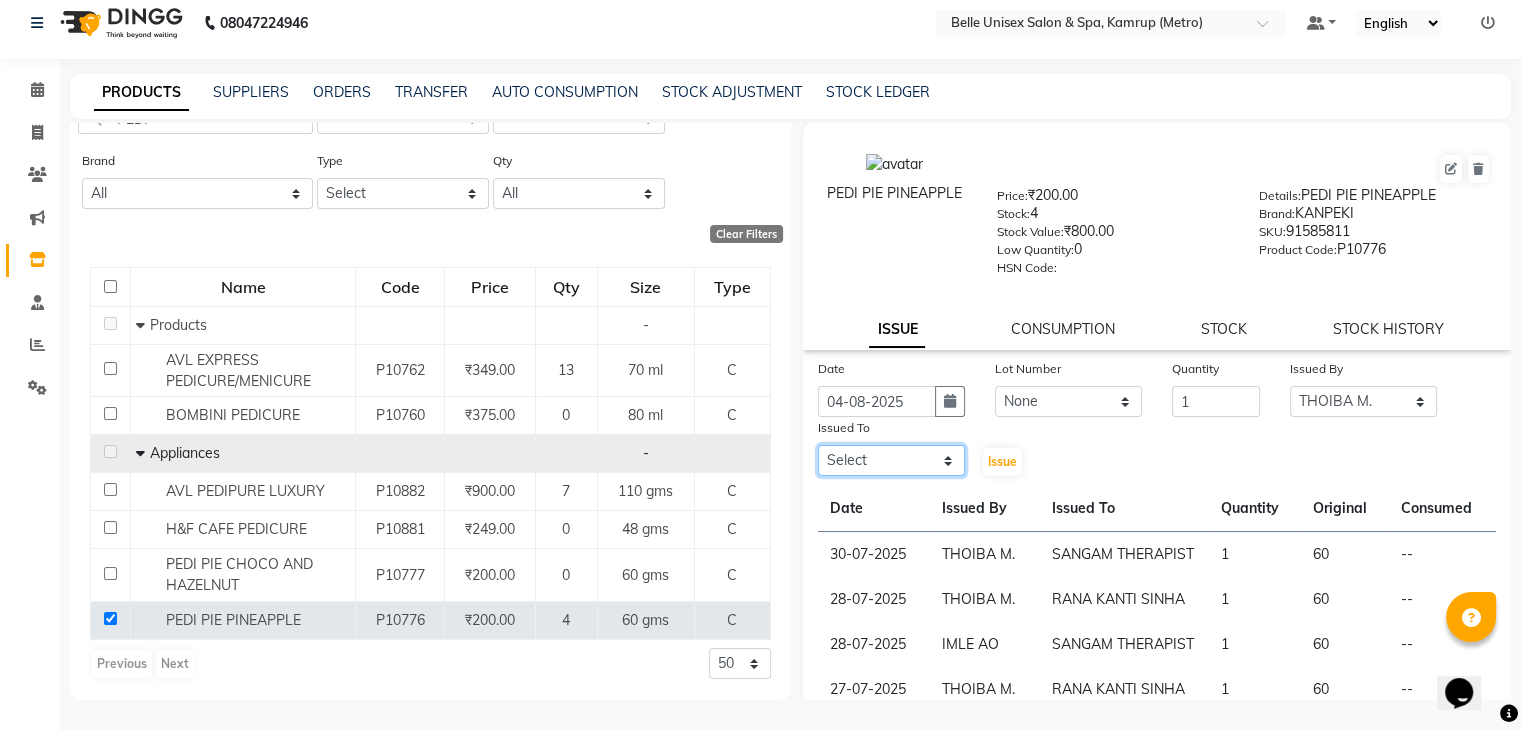 click on "Select ABBE Admin id ALEX UHD  ASEM  COUNTER SALE  IMLE AO JUPITARA(HK) PURNIMA HK  RANA KANTI SINHA   SABEHA SANGAM THERAPIST SOBITA BU THOIBA M." 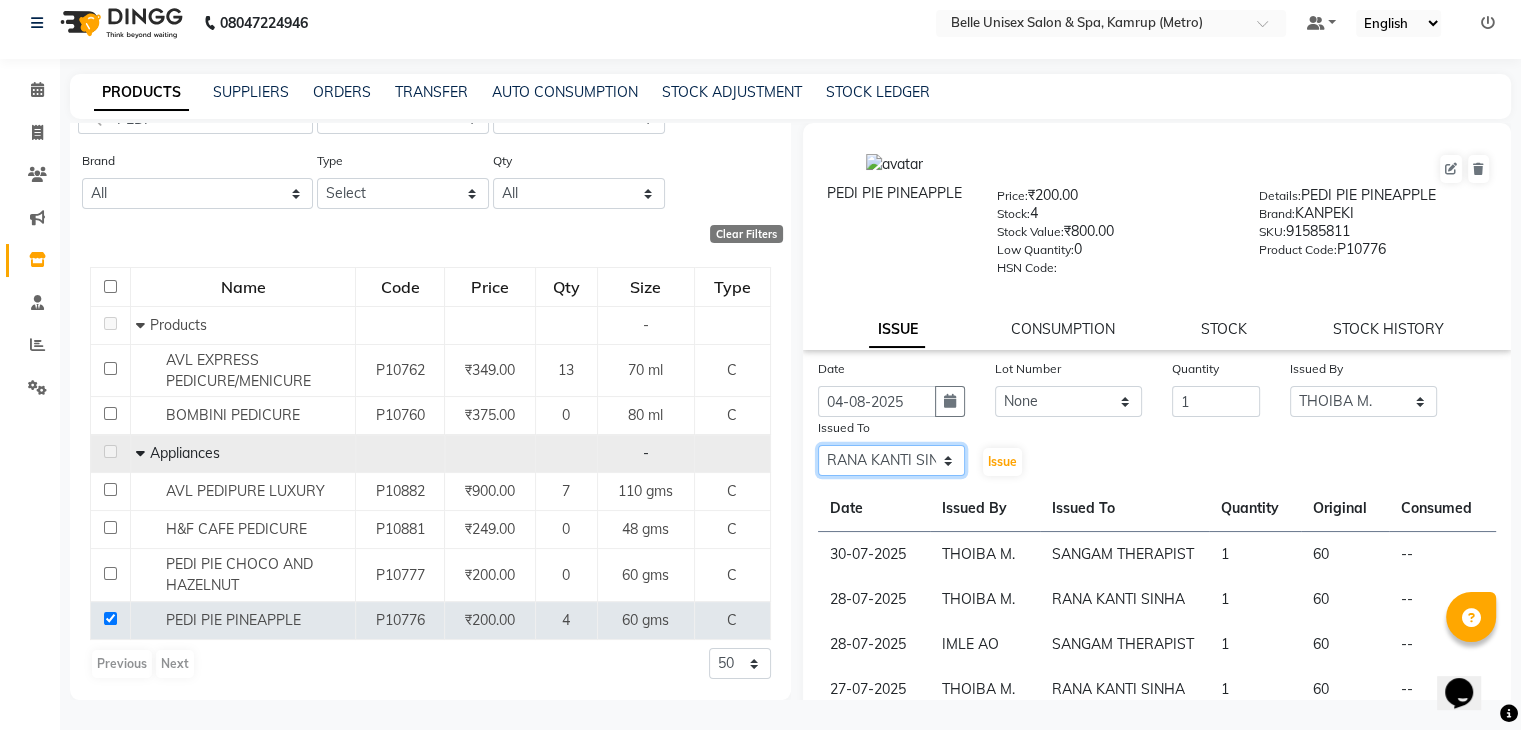 click on "Select ABBE Admin id ALEX UHD  ASEM  COUNTER SALE  IMLE AO JUPITARA(HK) PURNIMA HK  RANA KANTI SINHA   SABEHA SANGAM THERAPIST SOBITA BU THOIBA M." 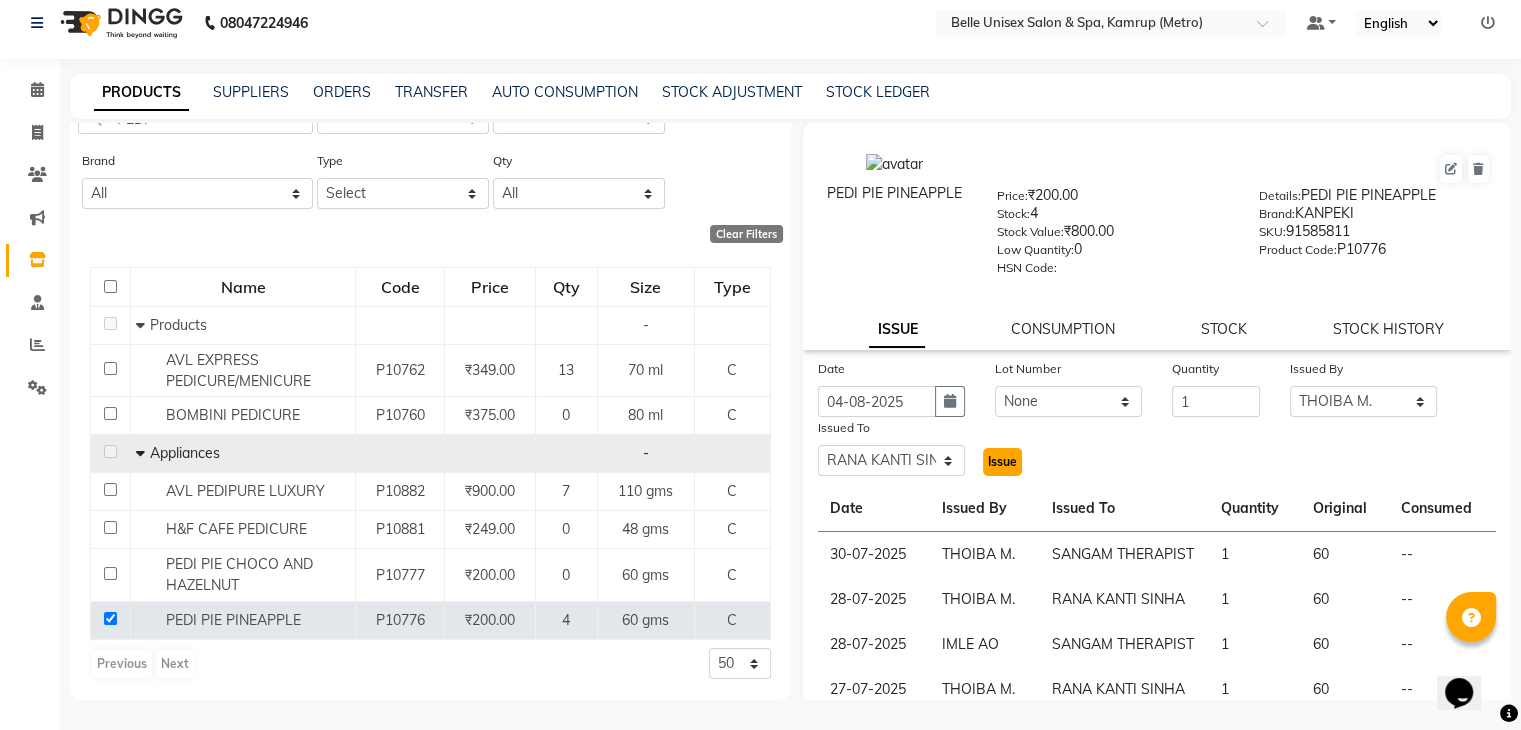 click on "Issue" 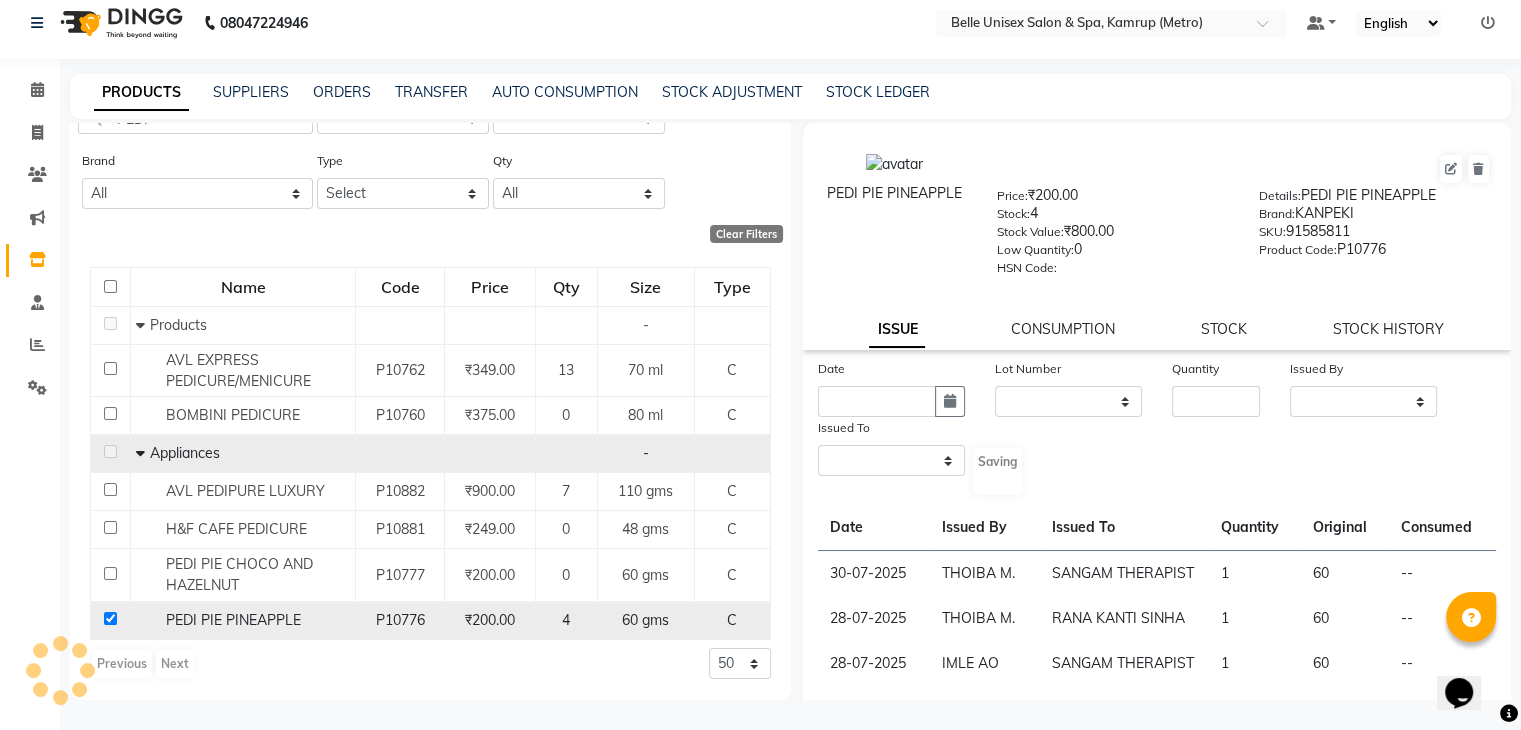 select 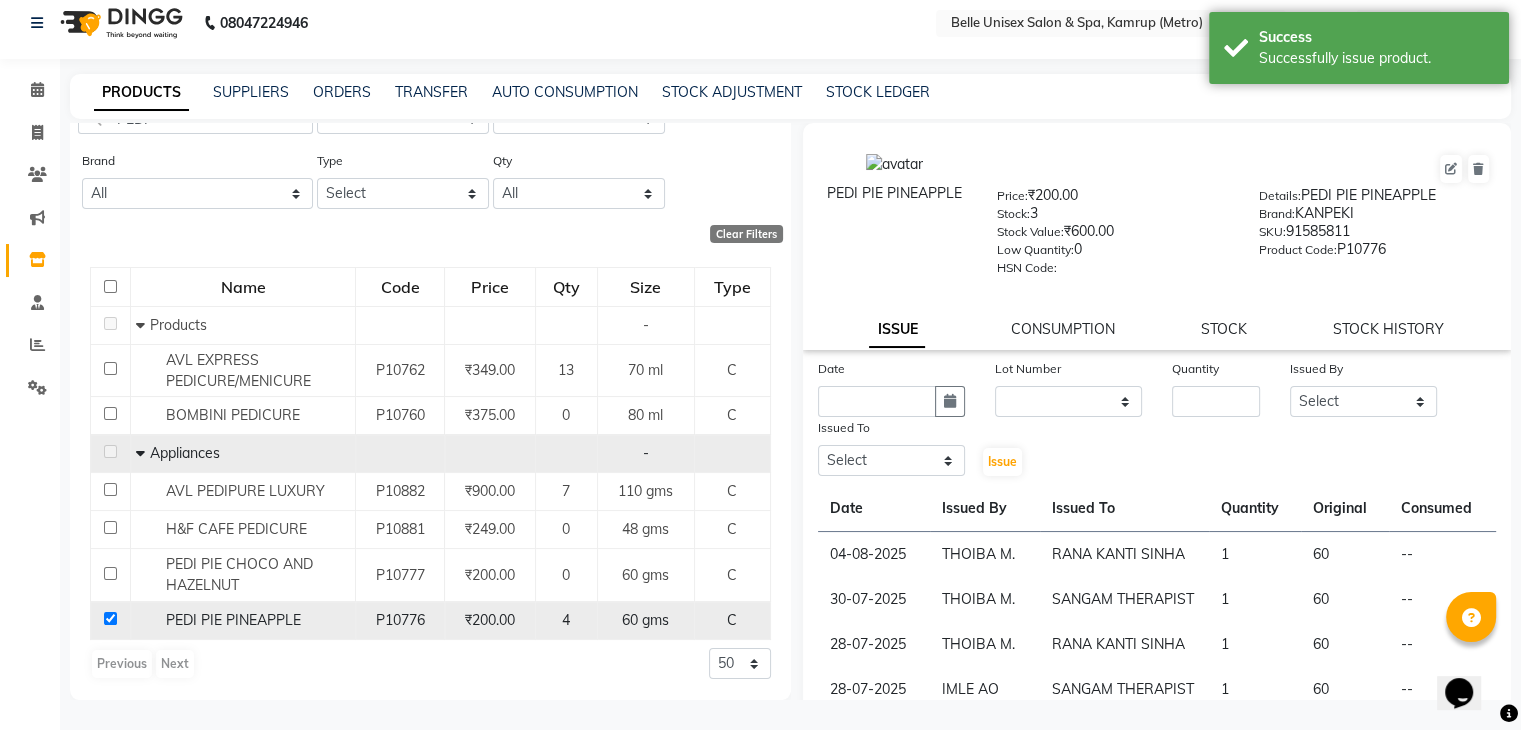click 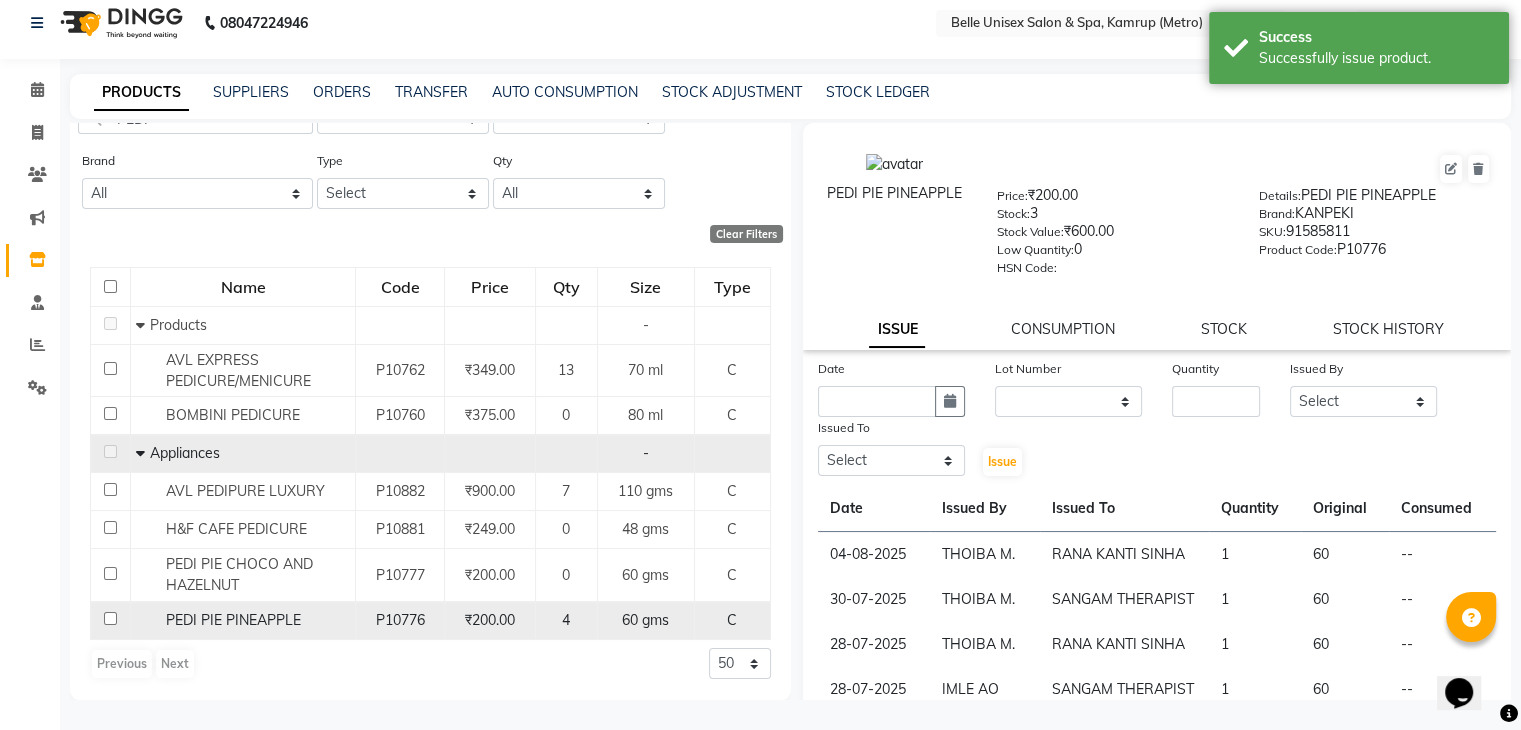 checkbox on "false" 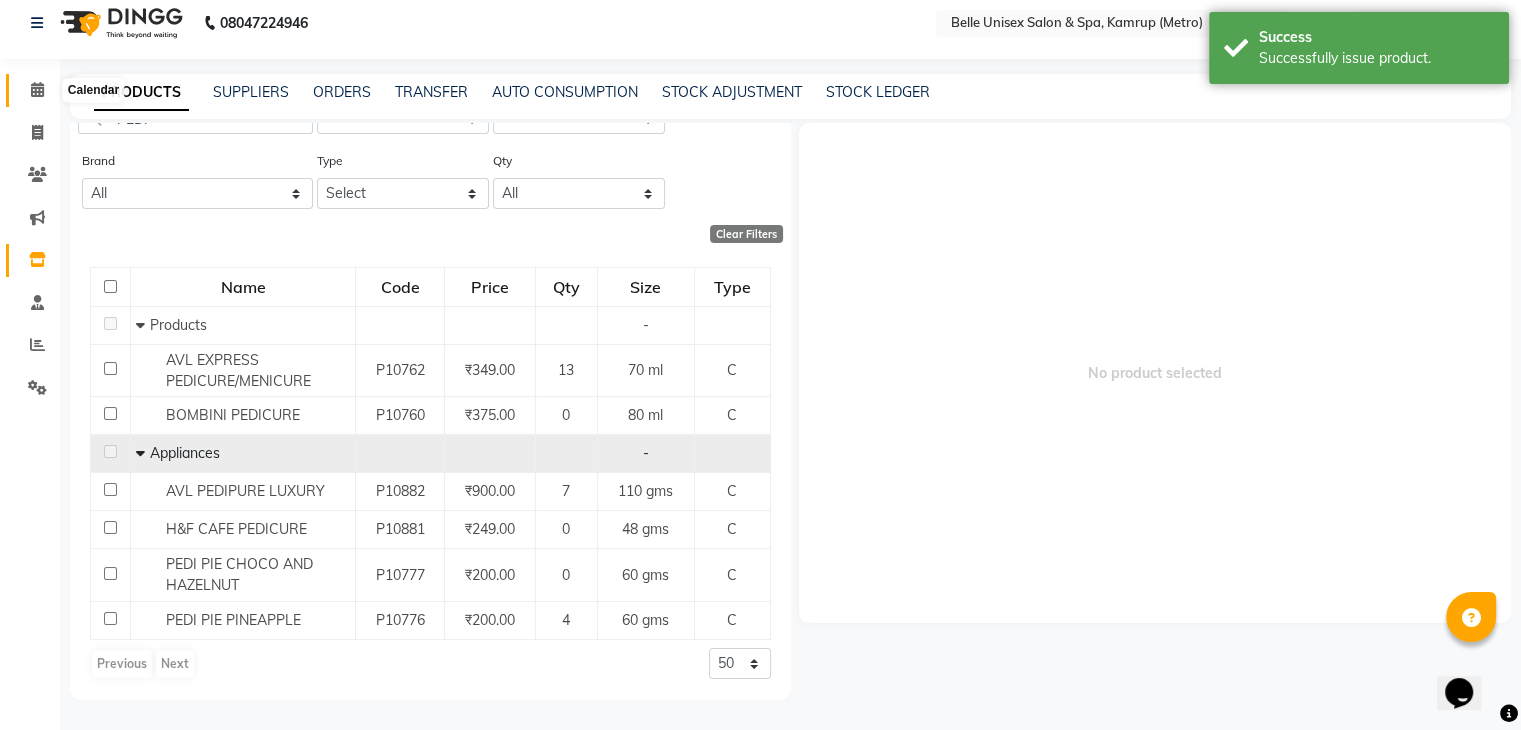 click 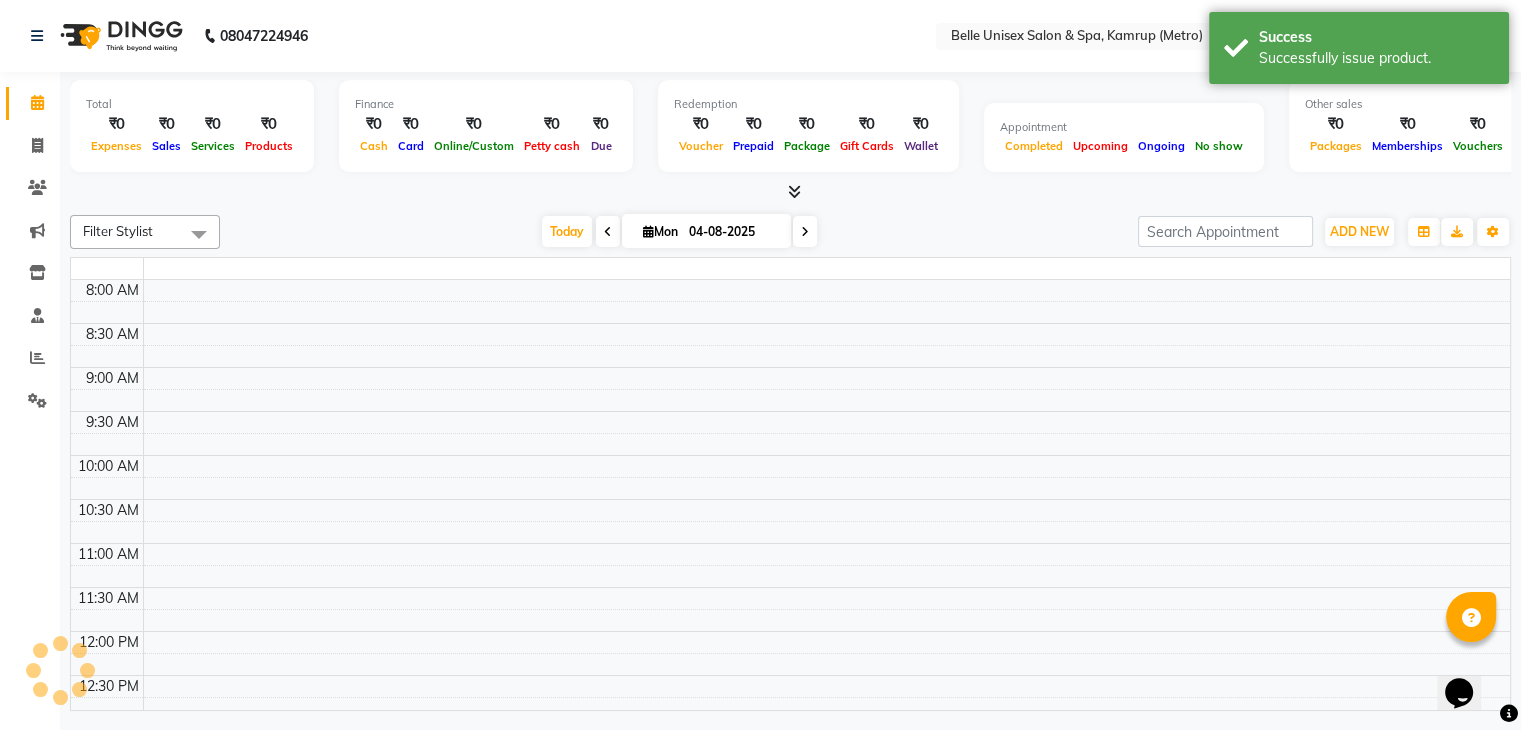 scroll, scrollTop: 0, scrollLeft: 0, axis: both 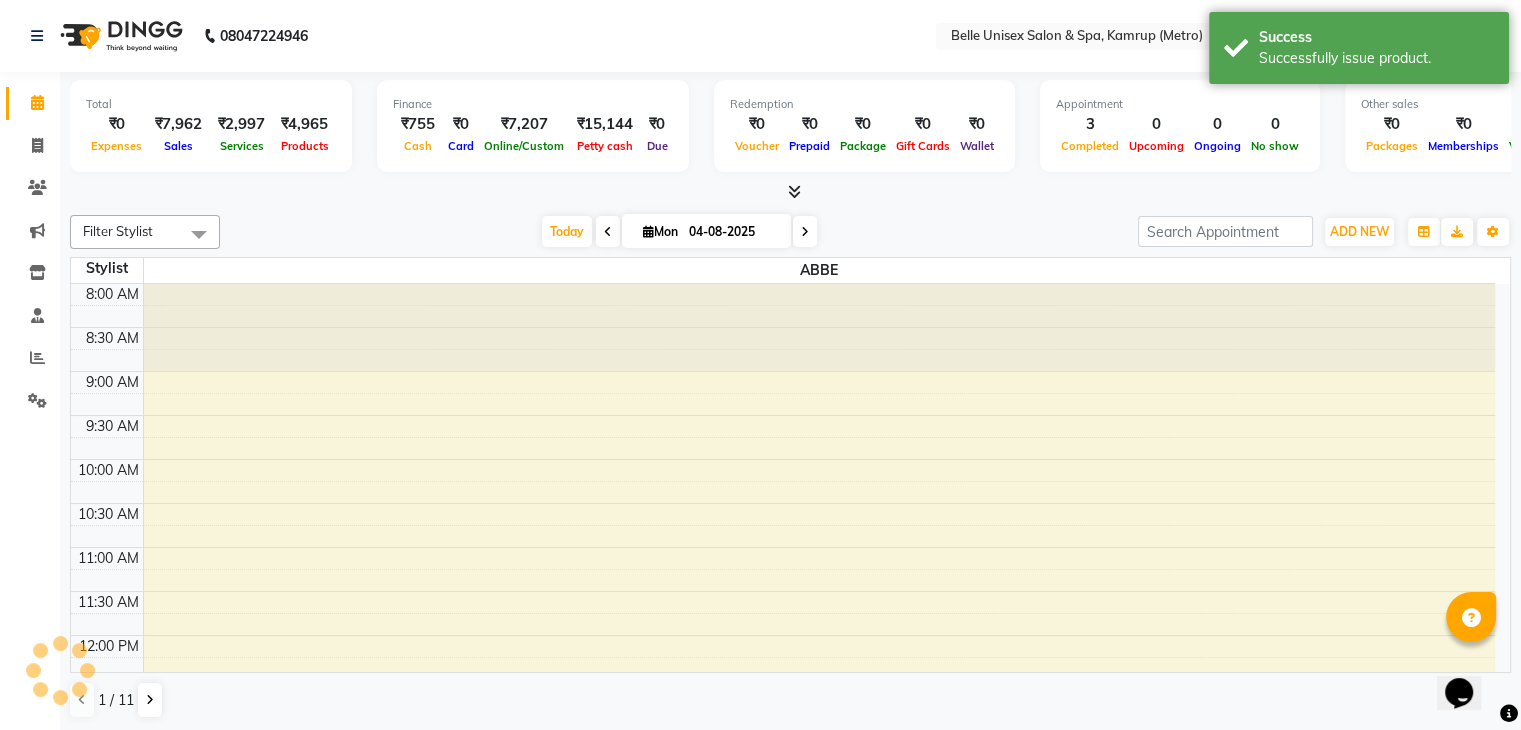 click on "Total  ₹0  Expenses ₹7,962  Sales ₹2,997  Services ₹4,965  Products Finance  ₹755  Cash ₹0  Card ₹7,207  Online/Custom ₹15,144 Petty cash ₹0 Due  Redemption  ₹0 Voucher ₹0 Prepaid ₹0 Package ₹0  Gift Cards ₹0  Wallet  Appointment  3 Completed 0 Upcoming 0 Ongoing 0 No show  Other sales  ₹0  Packages ₹0  Memberships ₹0  Vouchers ₹0  Prepaids ₹0  Gift Cards Filter Stylist Select All ABBE ALEX UHD  ASEM  COUNTER SALE  IMLE AO JUPITARA(HK) PURNIMA HK  RANA KANTI SINHA  SANGAM THERAPIST SOBITA BU THOIBA M. Today  Mon 04-08-2025 Toggle Dropdown Add Appointment Add Invoice Add Expense Add Attendance Add Client Add Transaction Toggle Dropdown Add Appointment Add Invoice Add Expense Add Attendance Add Client ADD NEW Toggle Dropdown Add Appointment Add Invoice Add Expense Add Attendance Add Client Add Transaction Filter Stylist Select All ABBE ALEX UHD  ASEM  COUNTER SALE  IMLE AO JUPITARA(HK) PURNIMA HK  RANA KANTI SINHA  SANGAM THERAPIST SOBITA BU THOIBA M. Group By  Staff View" 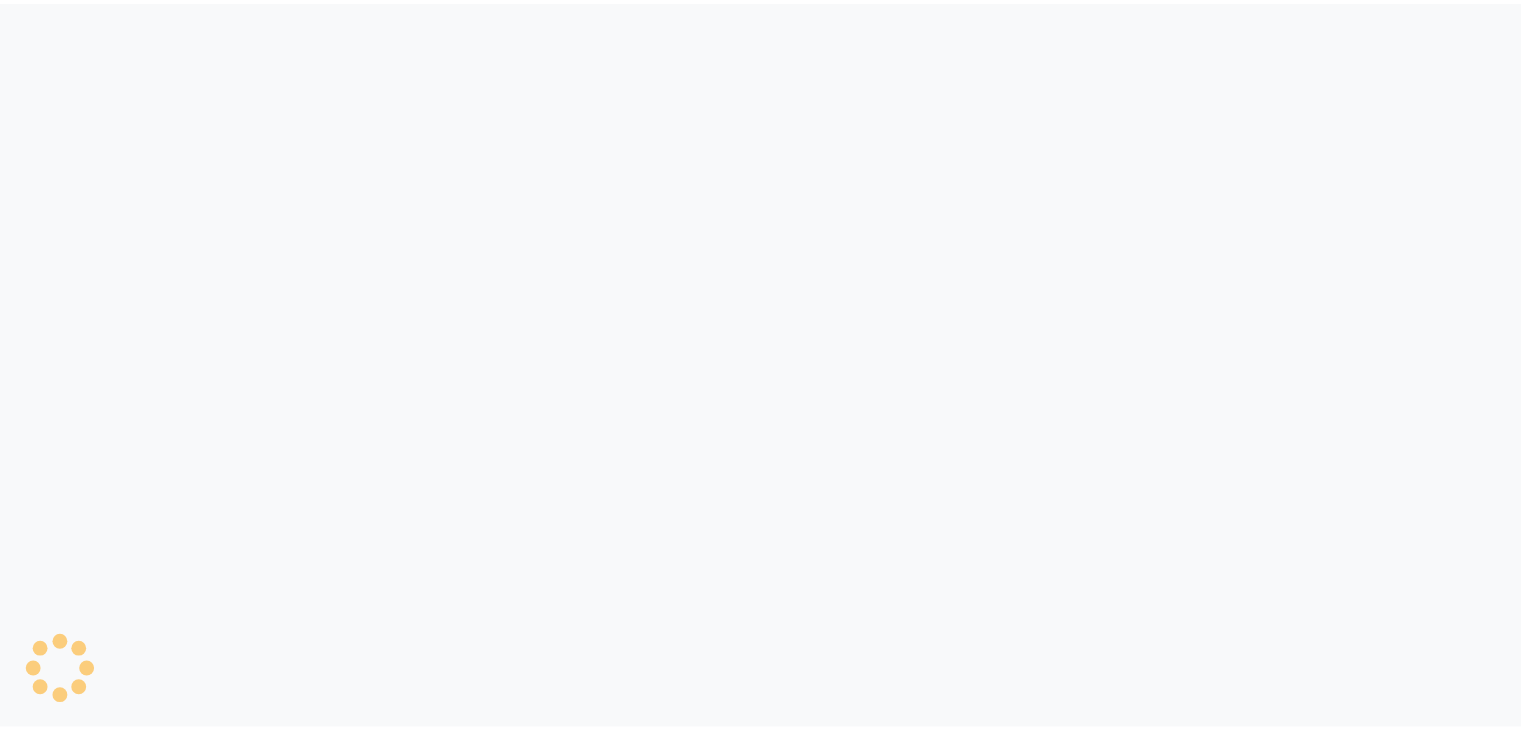 scroll, scrollTop: 0, scrollLeft: 0, axis: both 